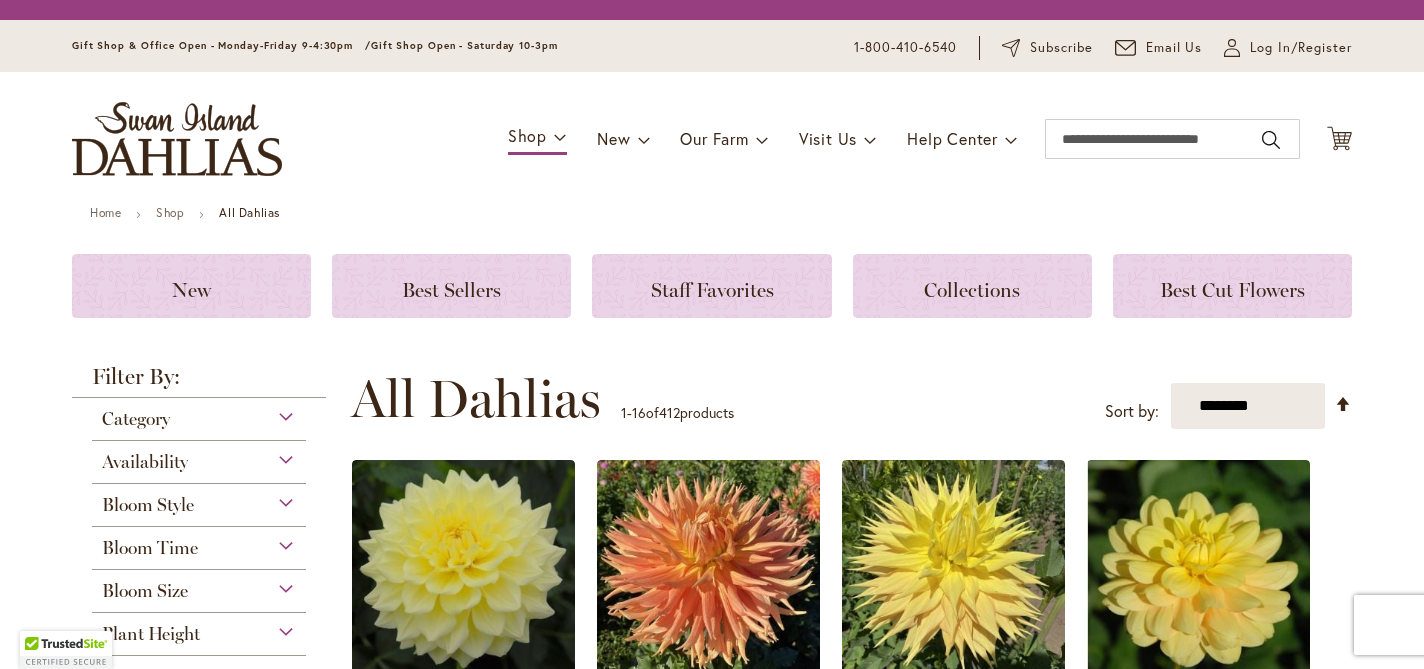 scroll, scrollTop: 0, scrollLeft: 0, axis: both 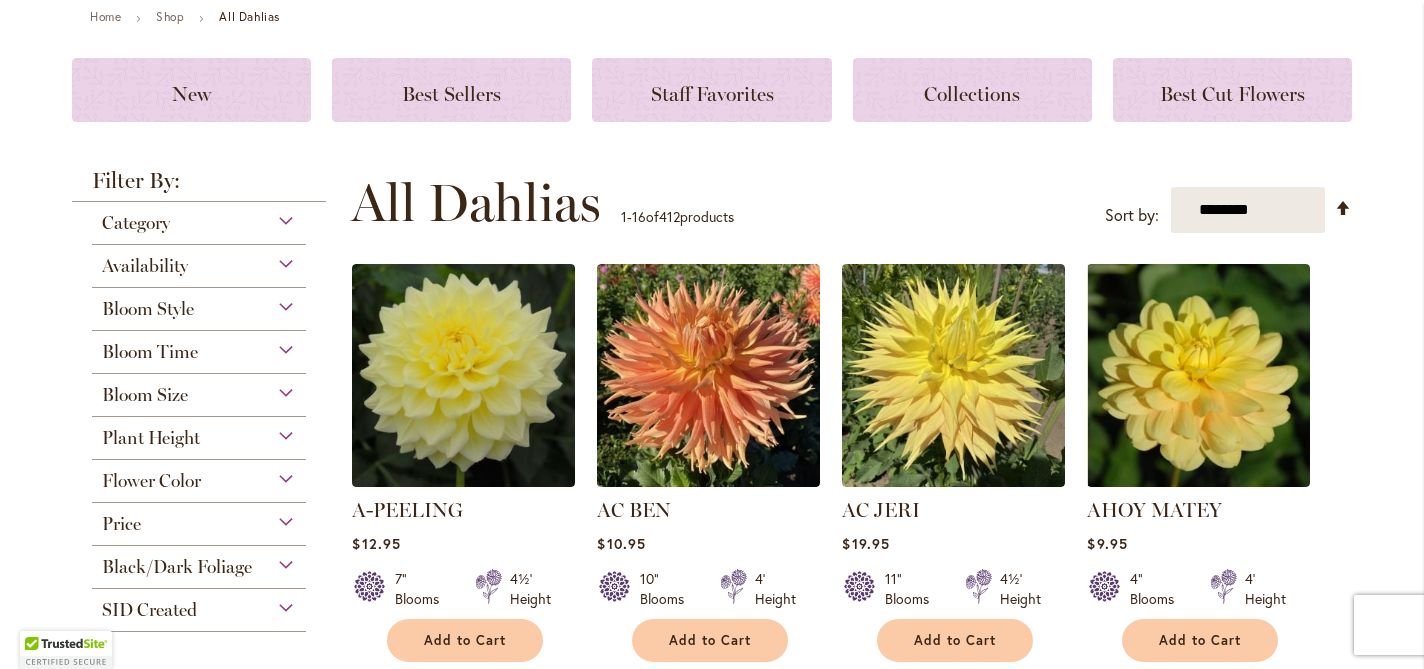 click on "Flower Color" at bounding box center (199, 476) 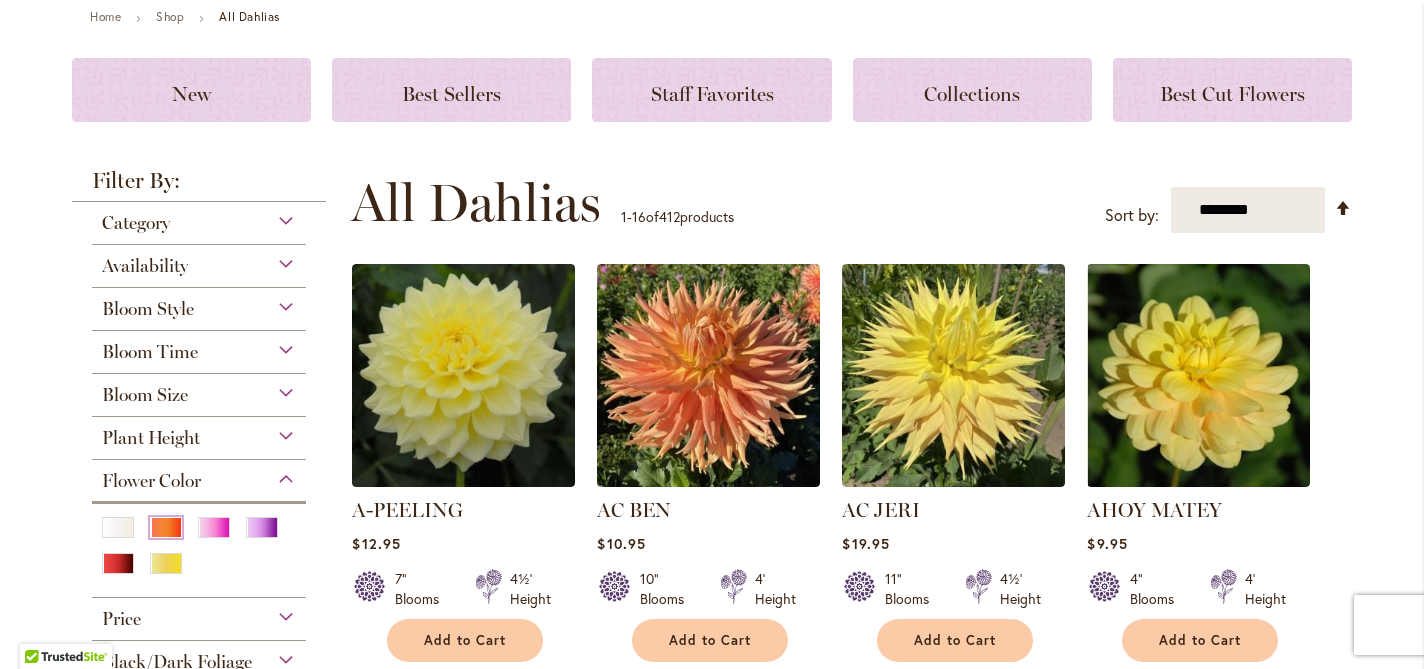 click at bounding box center (166, 527) 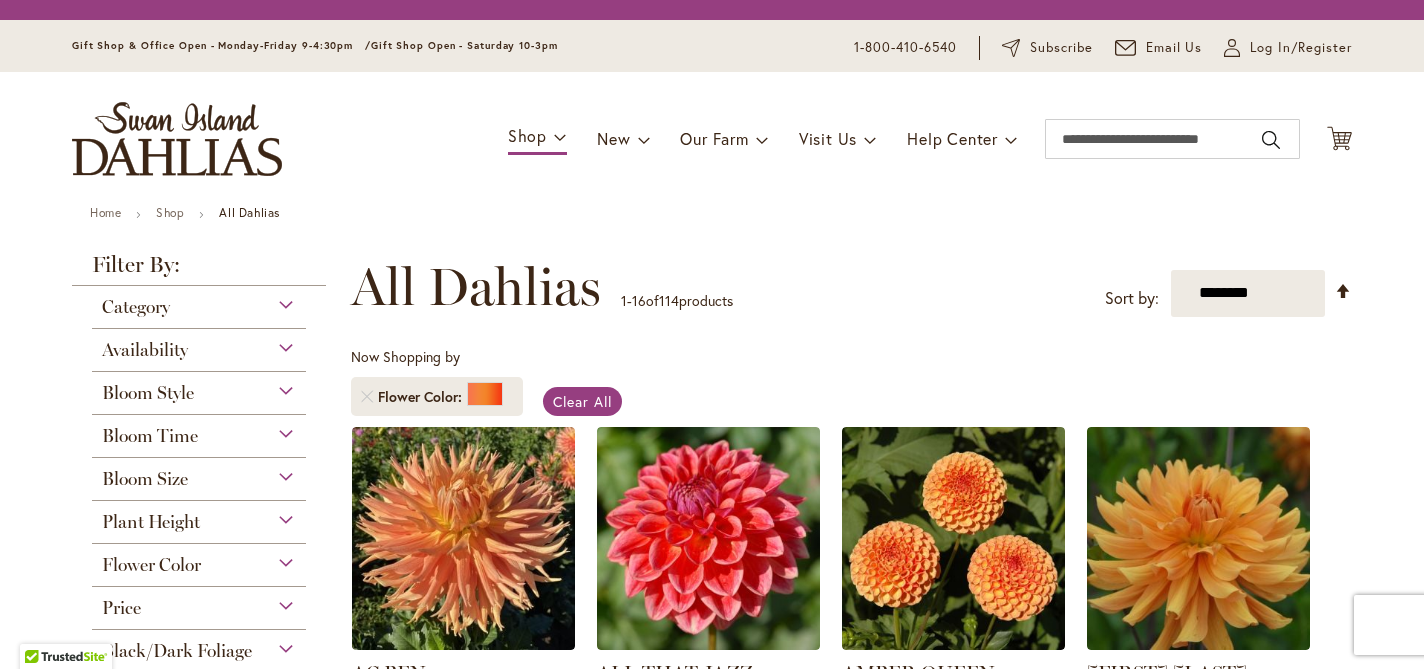 scroll, scrollTop: 0, scrollLeft: 0, axis: both 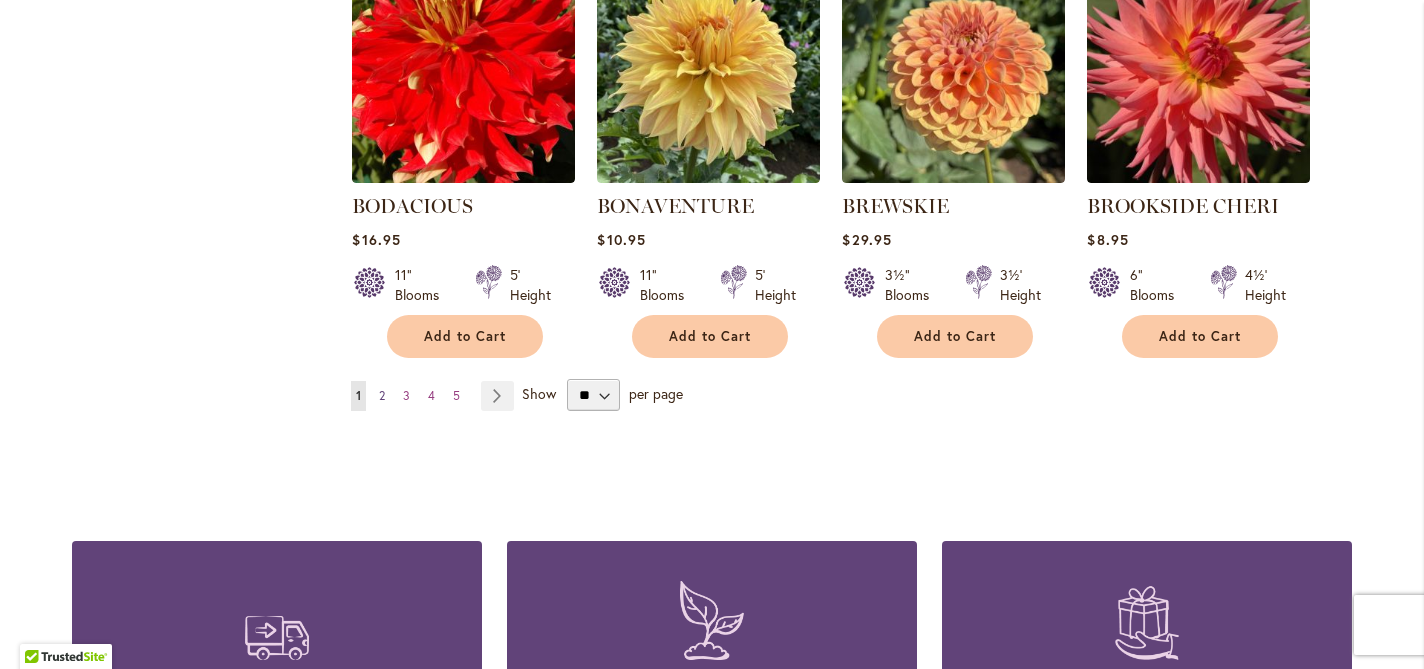 click on "2" at bounding box center (382, 395) 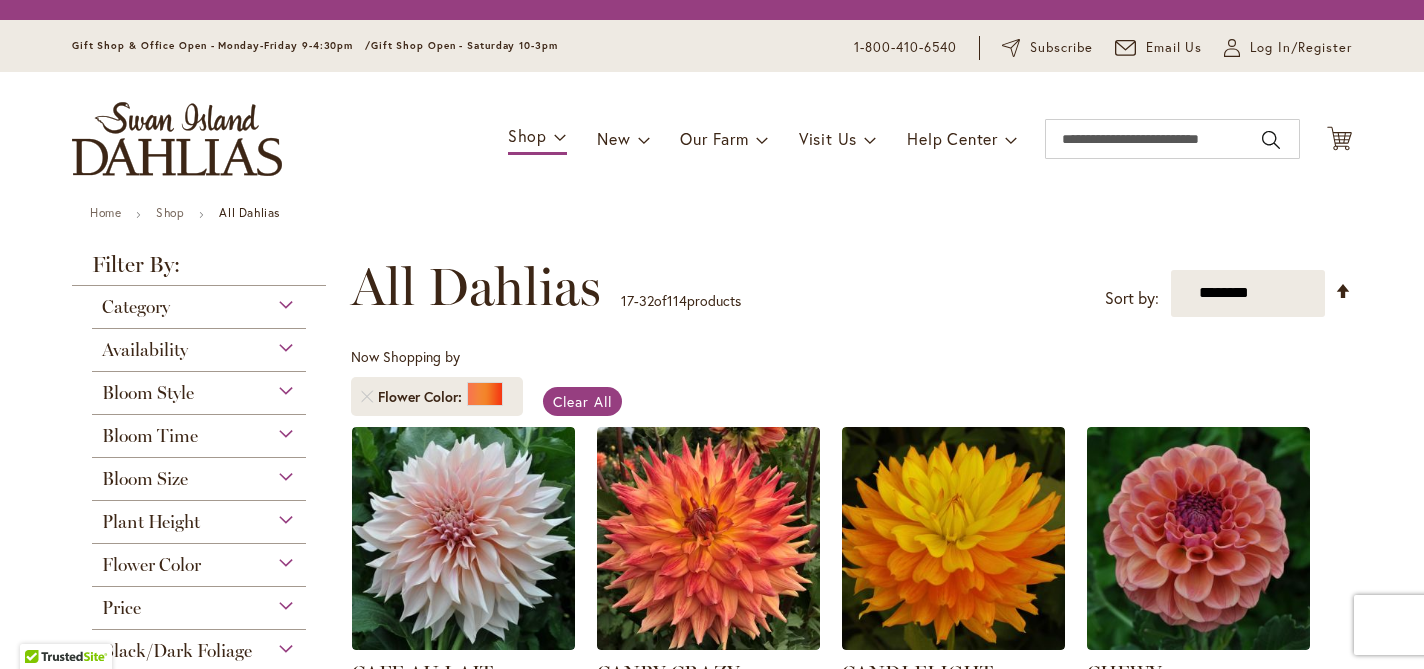 scroll, scrollTop: 0, scrollLeft: 0, axis: both 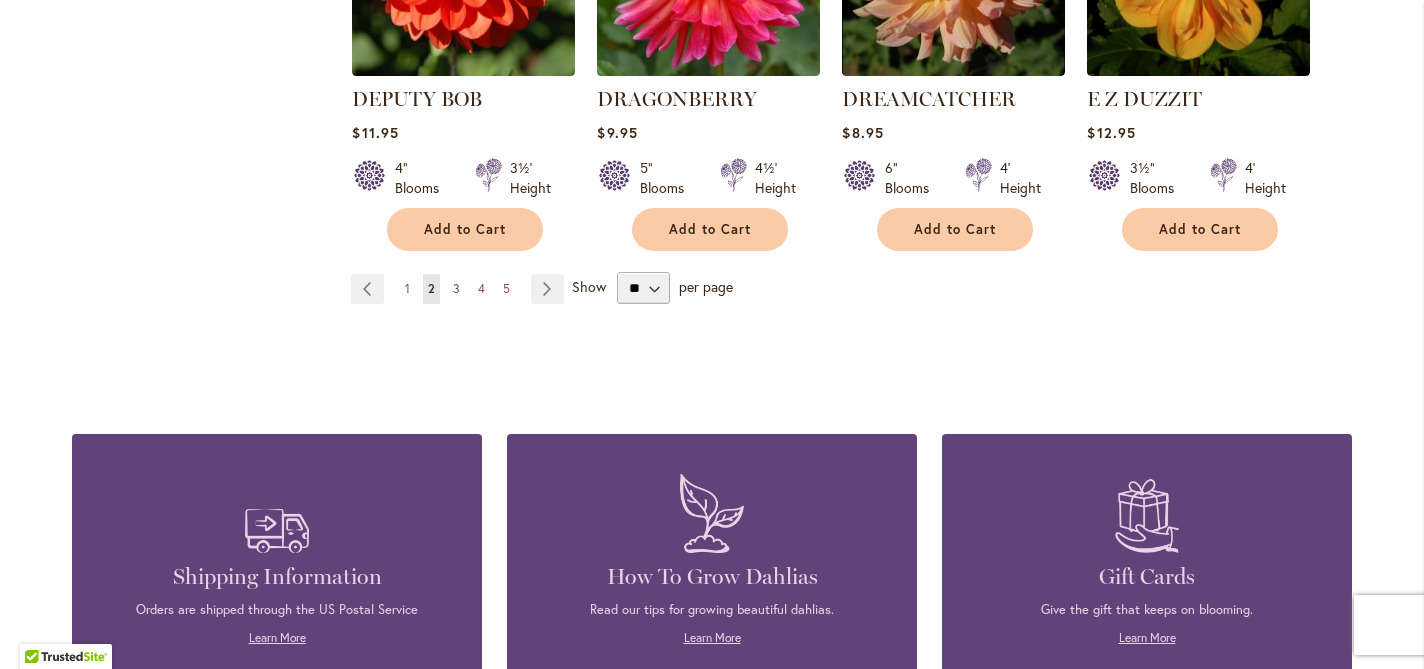 click on "Page
3" at bounding box center (456, 289) 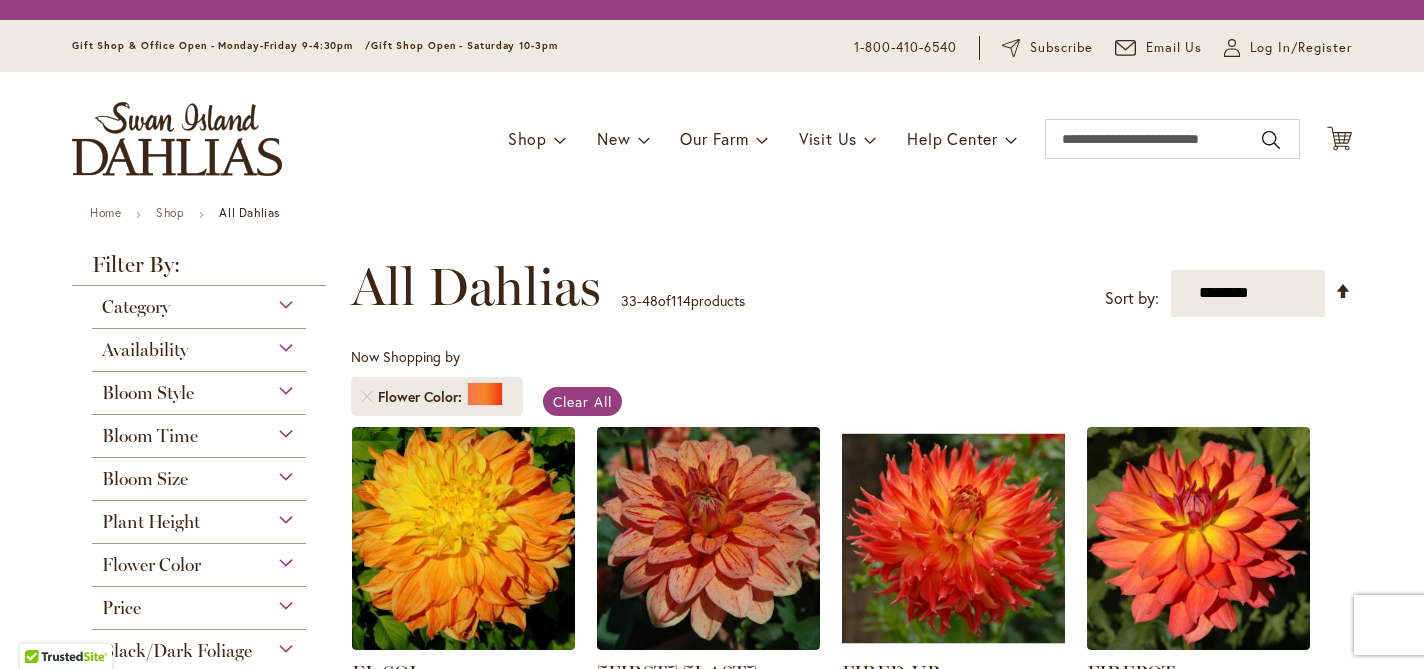 scroll, scrollTop: 0, scrollLeft: 0, axis: both 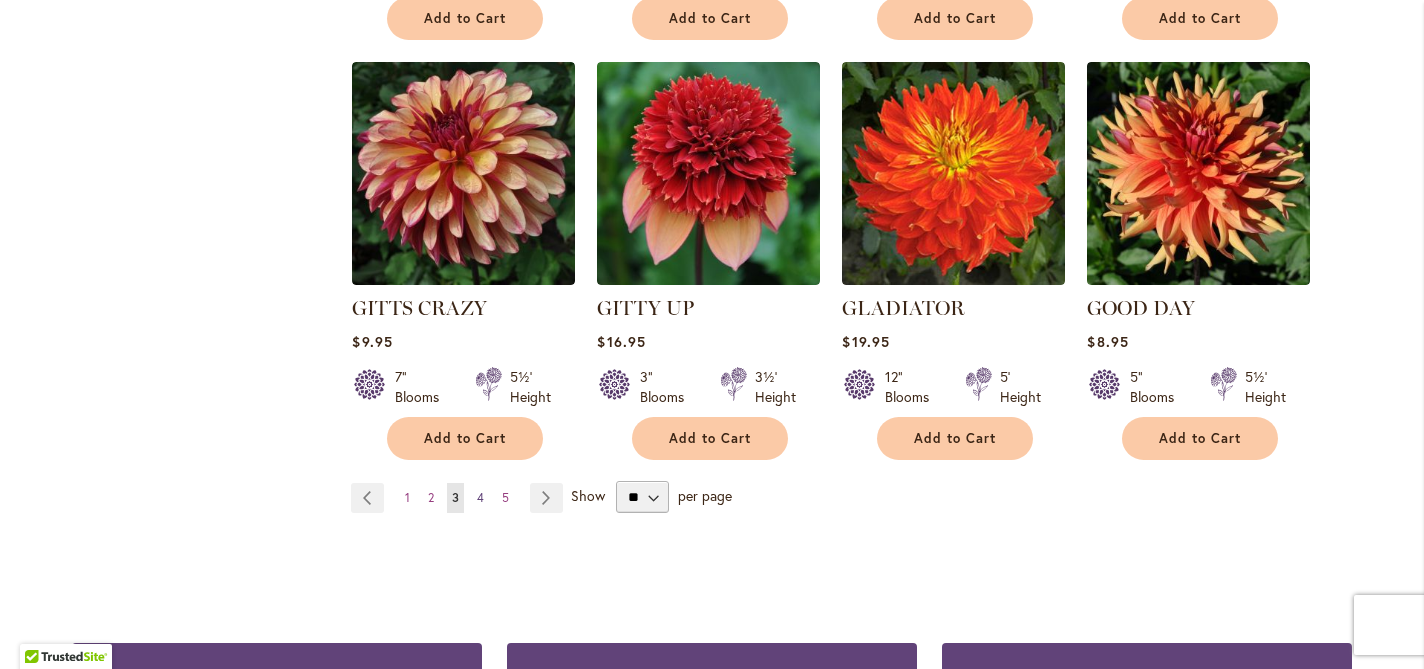 click on "4" at bounding box center [480, 497] 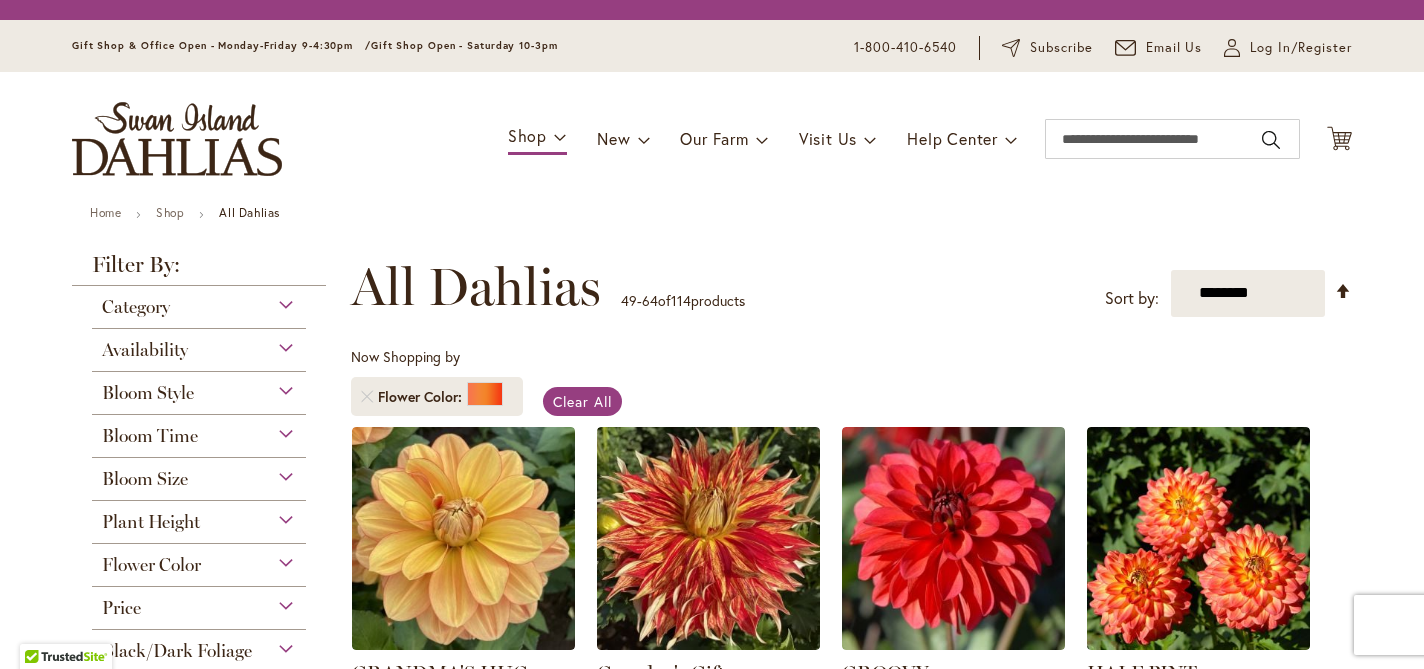 scroll, scrollTop: 0, scrollLeft: 0, axis: both 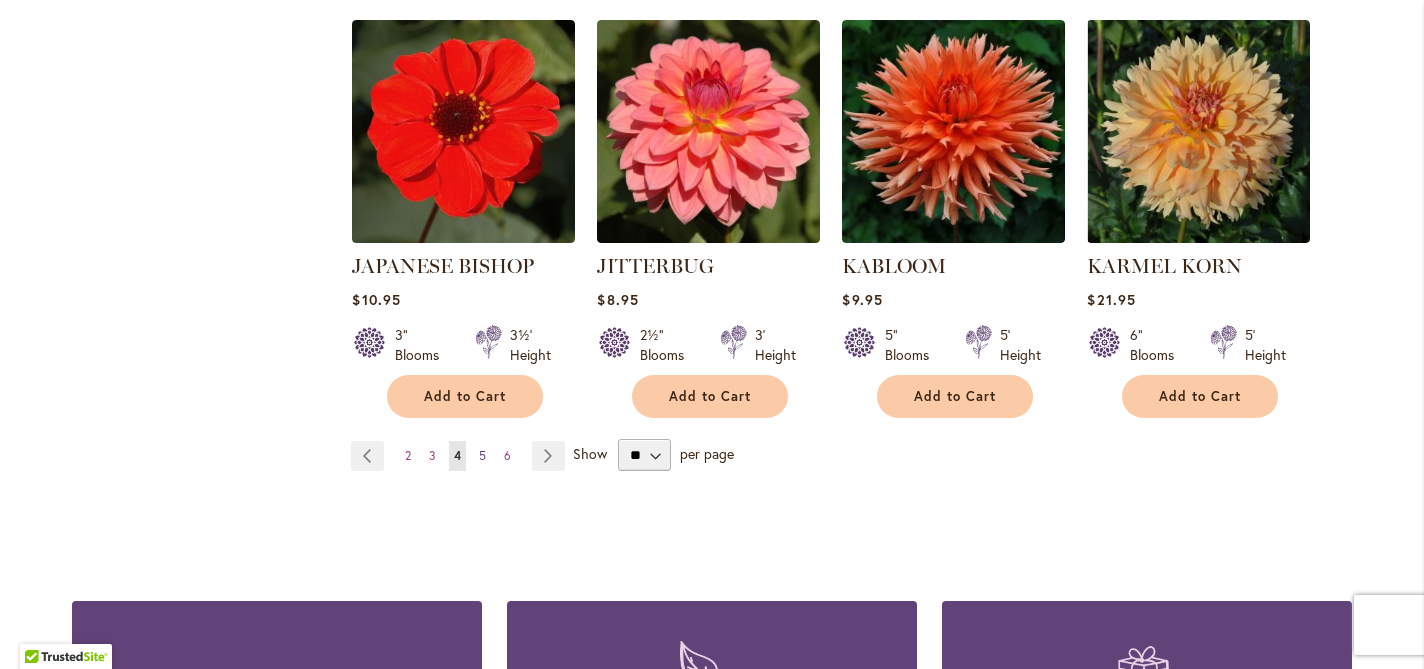 click on "5" at bounding box center [482, 455] 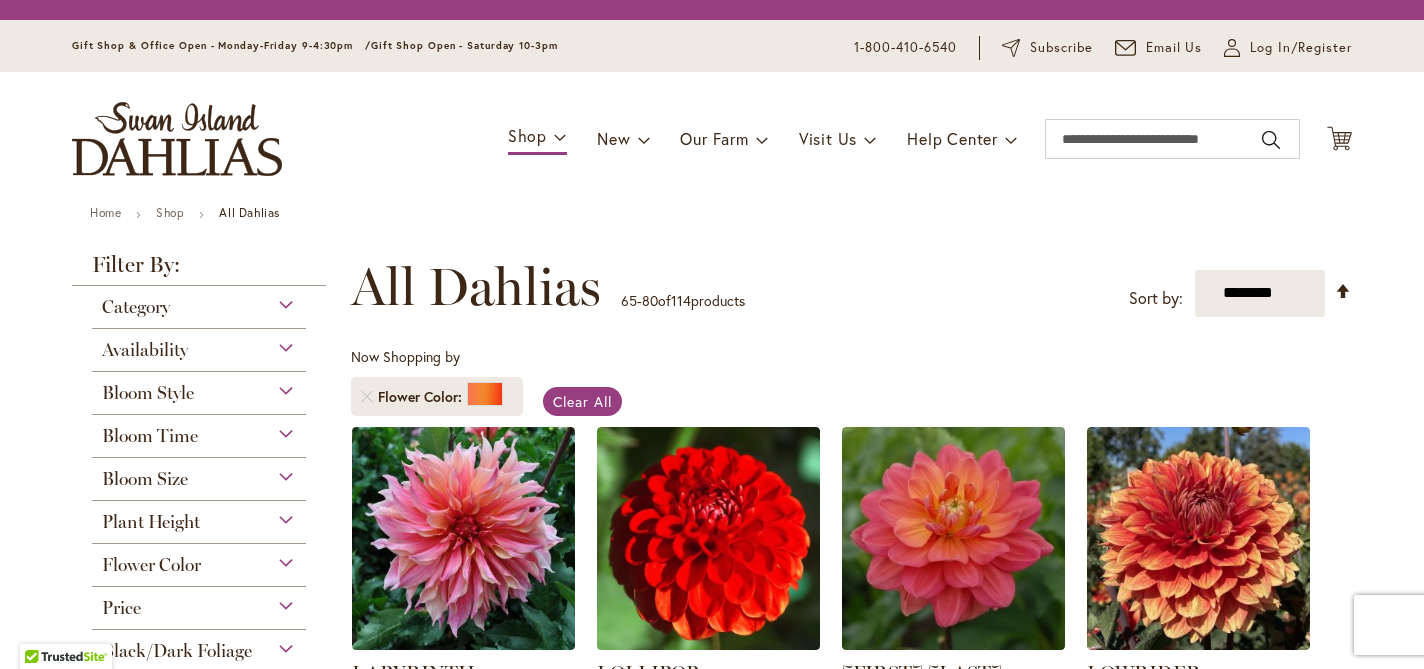 scroll, scrollTop: 0, scrollLeft: 0, axis: both 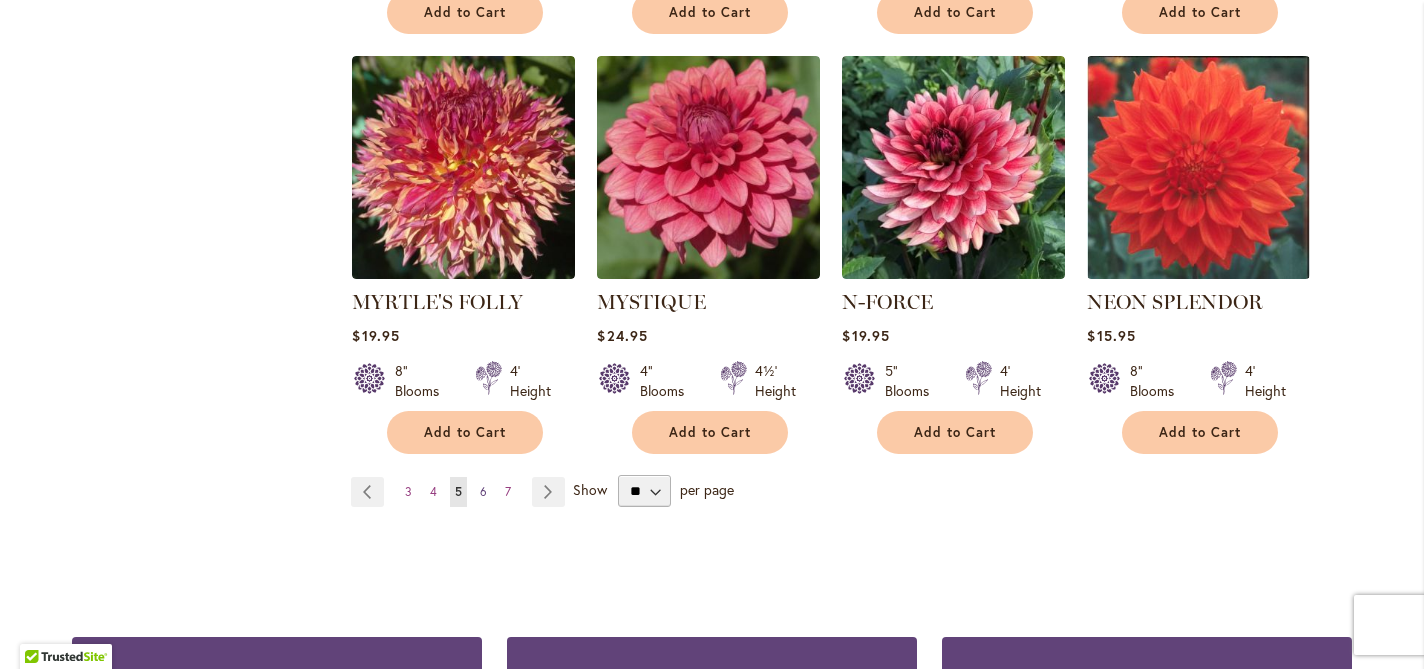 click on "Page
6" at bounding box center (483, 492) 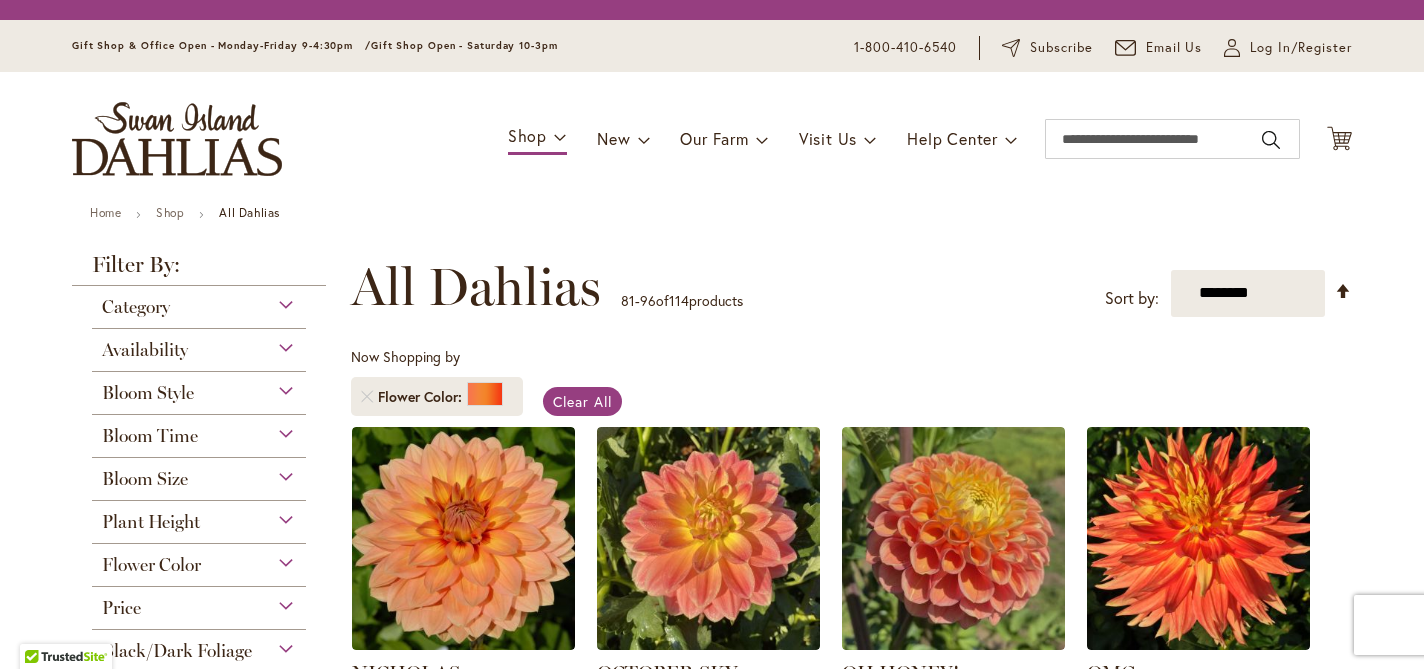 scroll, scrollTop: 0, scrollLeft: 0, axis: both 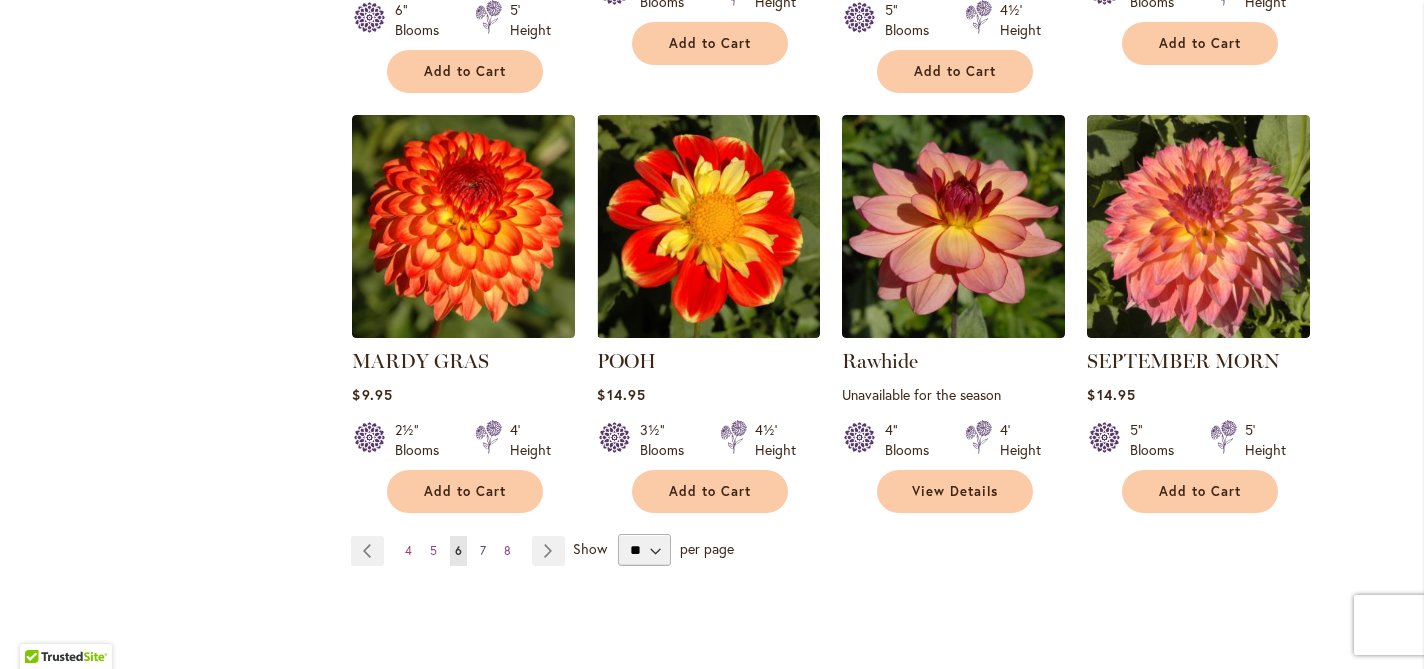 click on "7" at bounding box center [483, 550] 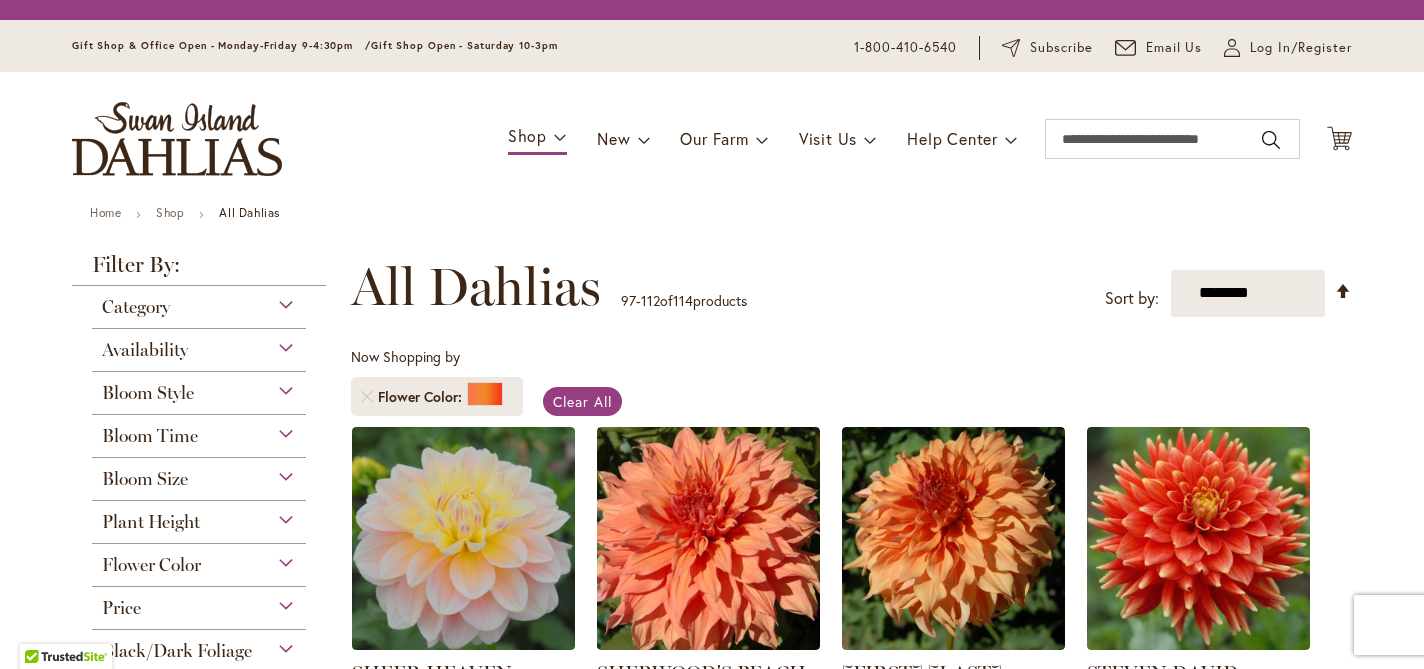 scroll, scrollTop: 0, scrollLeft: 0, axis: both 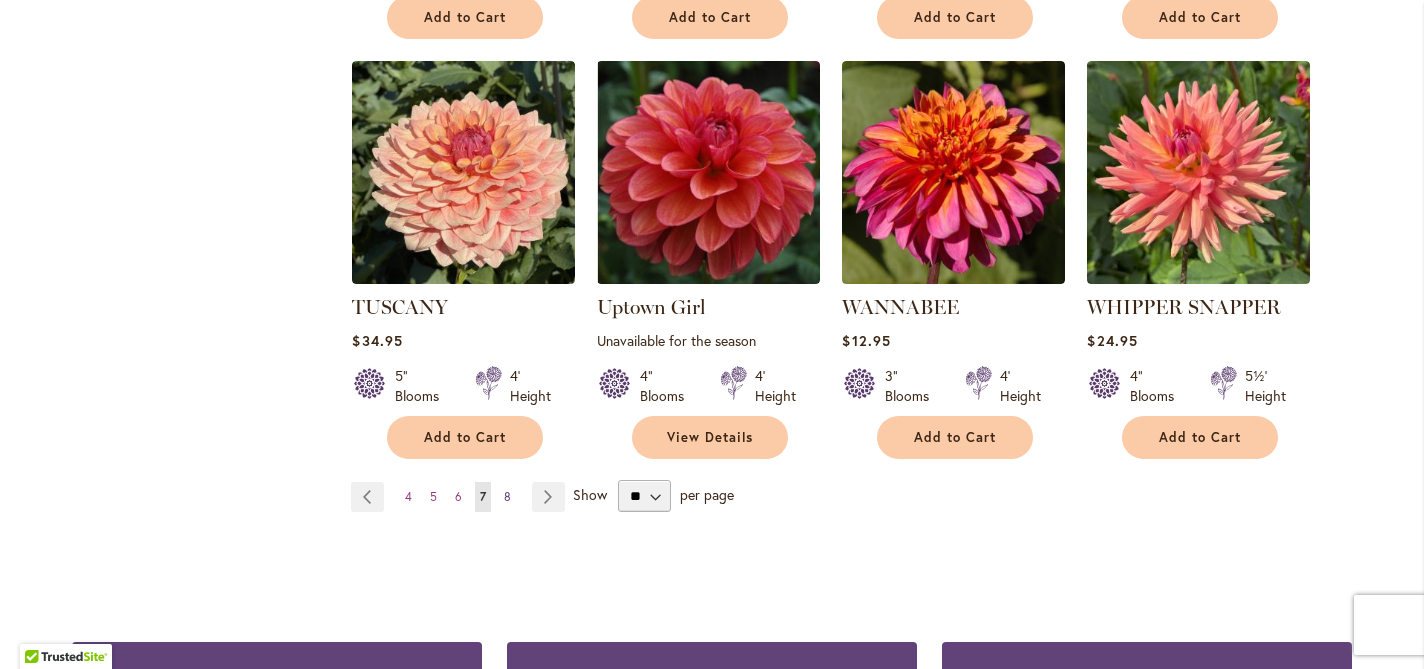 click on "8" at bounding box center (507, 496) 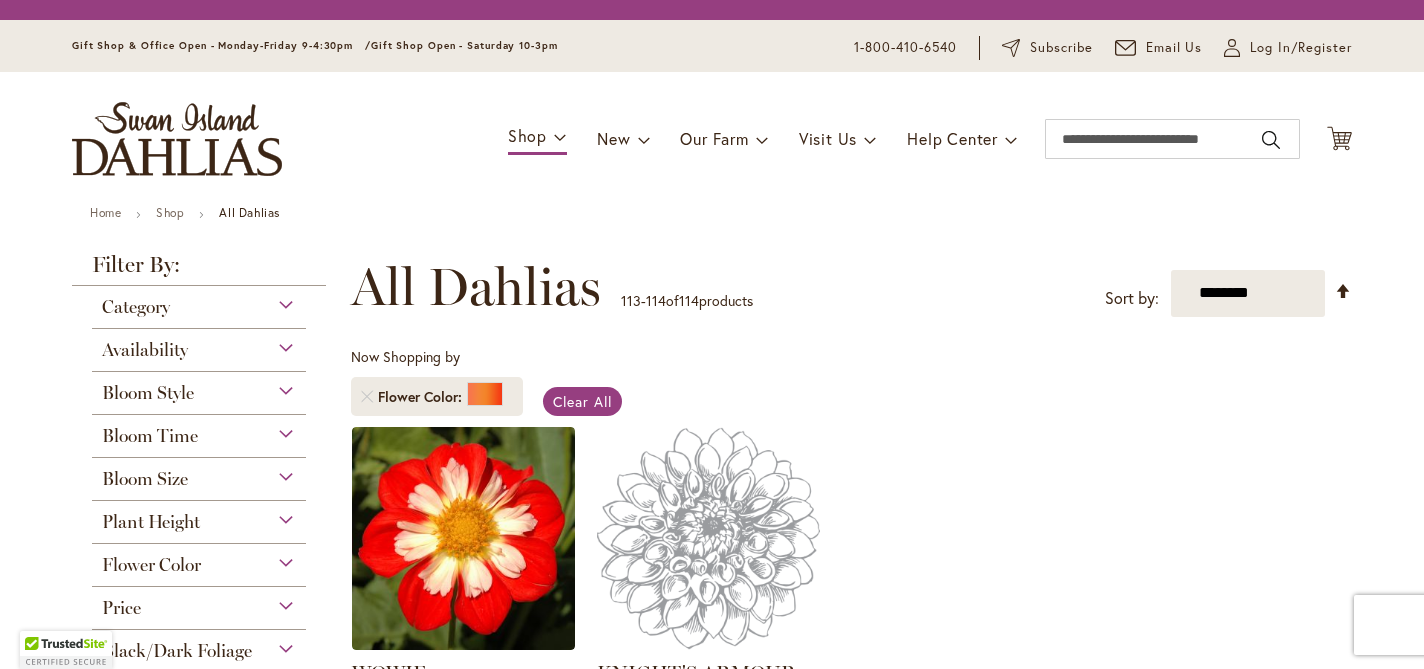 scroll, scrollTop: 0, scrollLeft: 0, axis: both 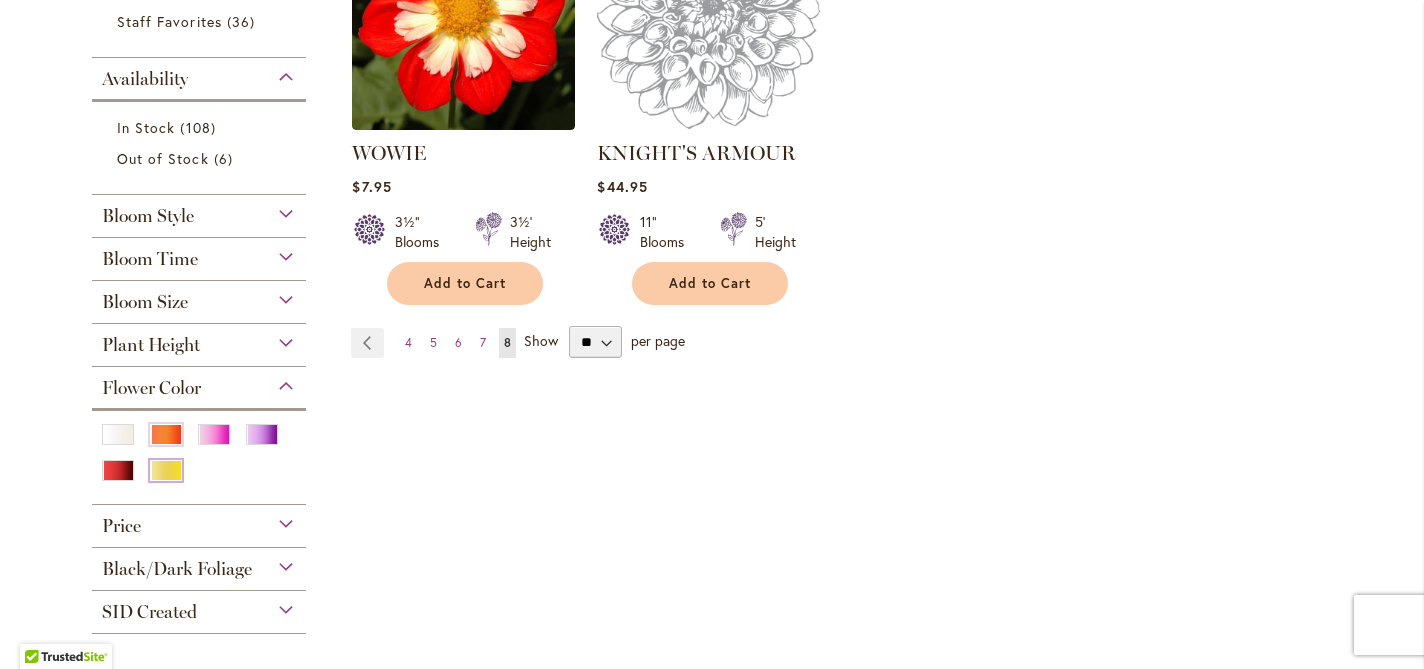 click at bounding box center [166, 470] 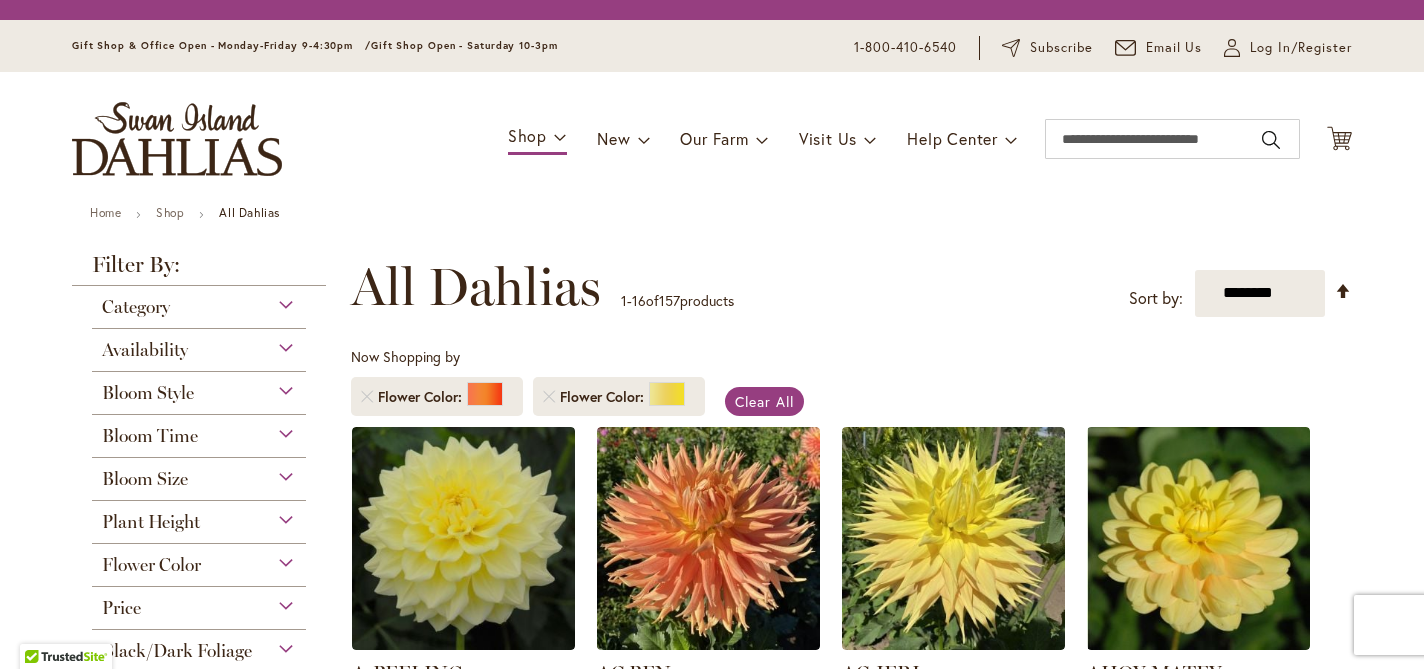 scroll, scrollTop: 0, scrollLeft: 0, axis: both 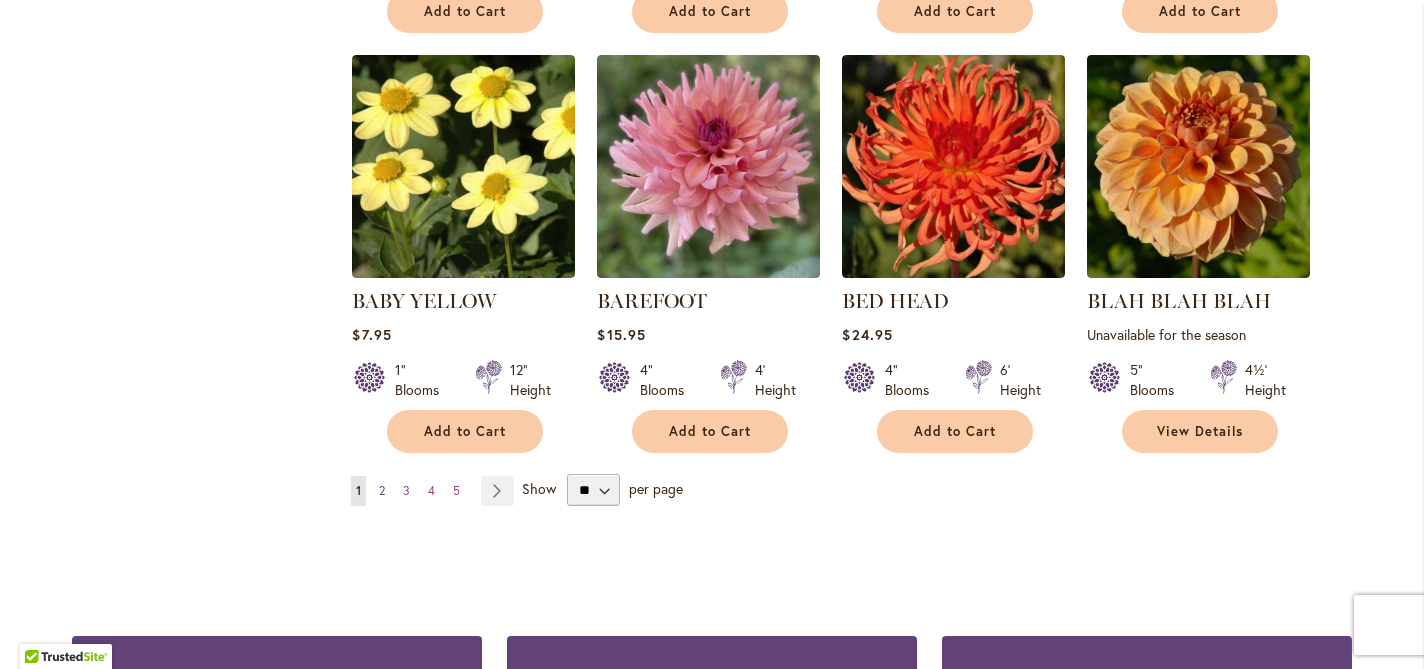 click on "2" at bounding box center [382, 490] 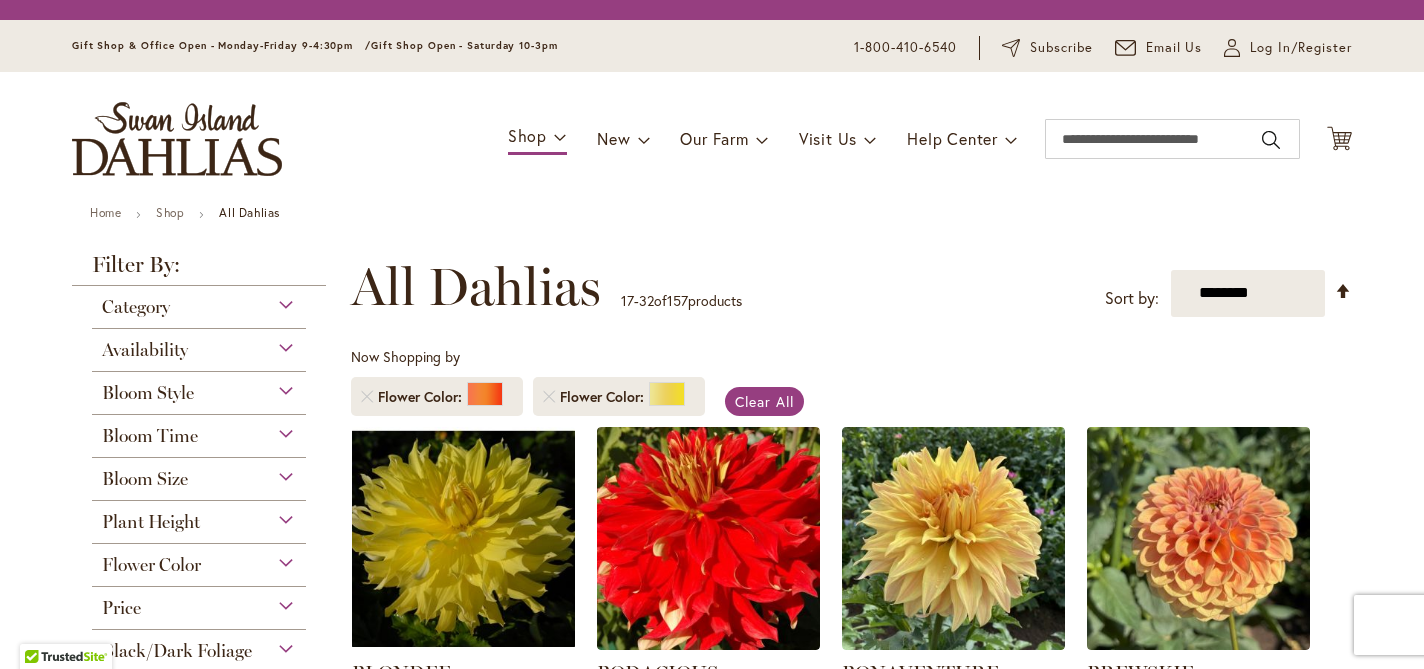 scroll, scrollTop: 0, scrollLeft: 0, axis: both 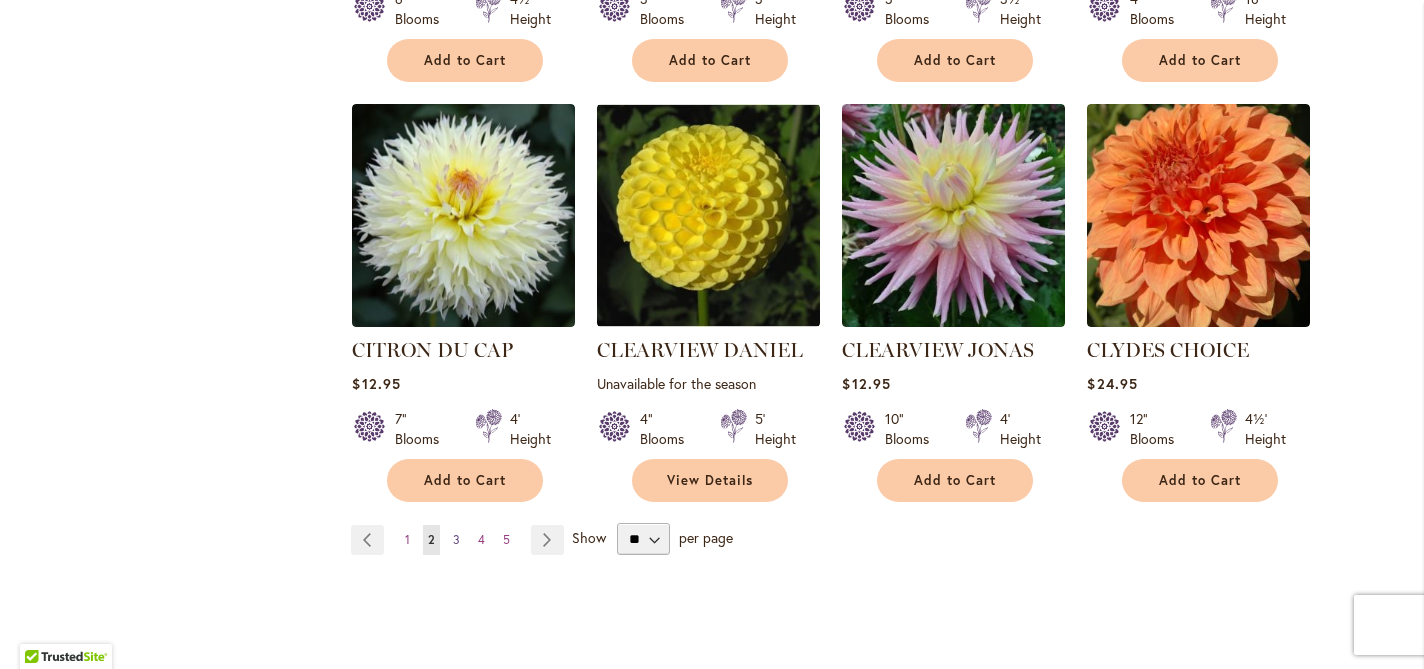 click on "3" at bounding box center (456, 539) 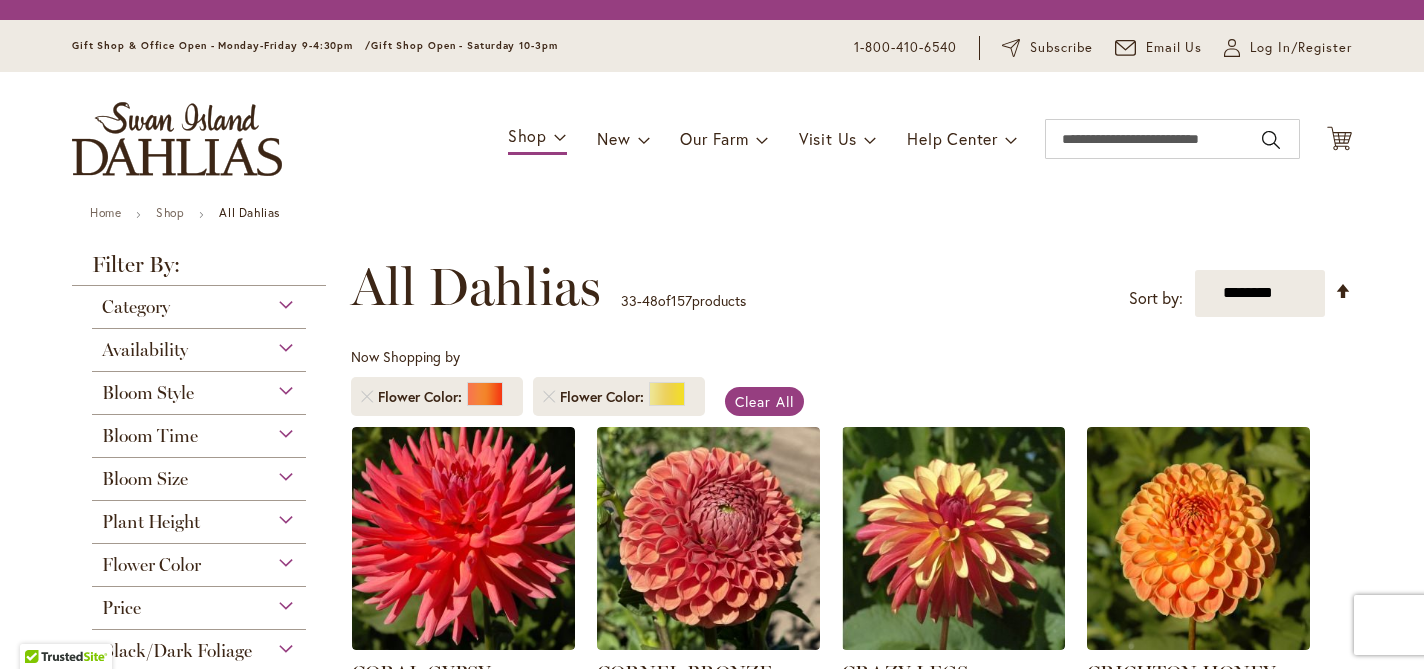 scroll, scrollTop: 0, scrollLeft: 0, axis: both 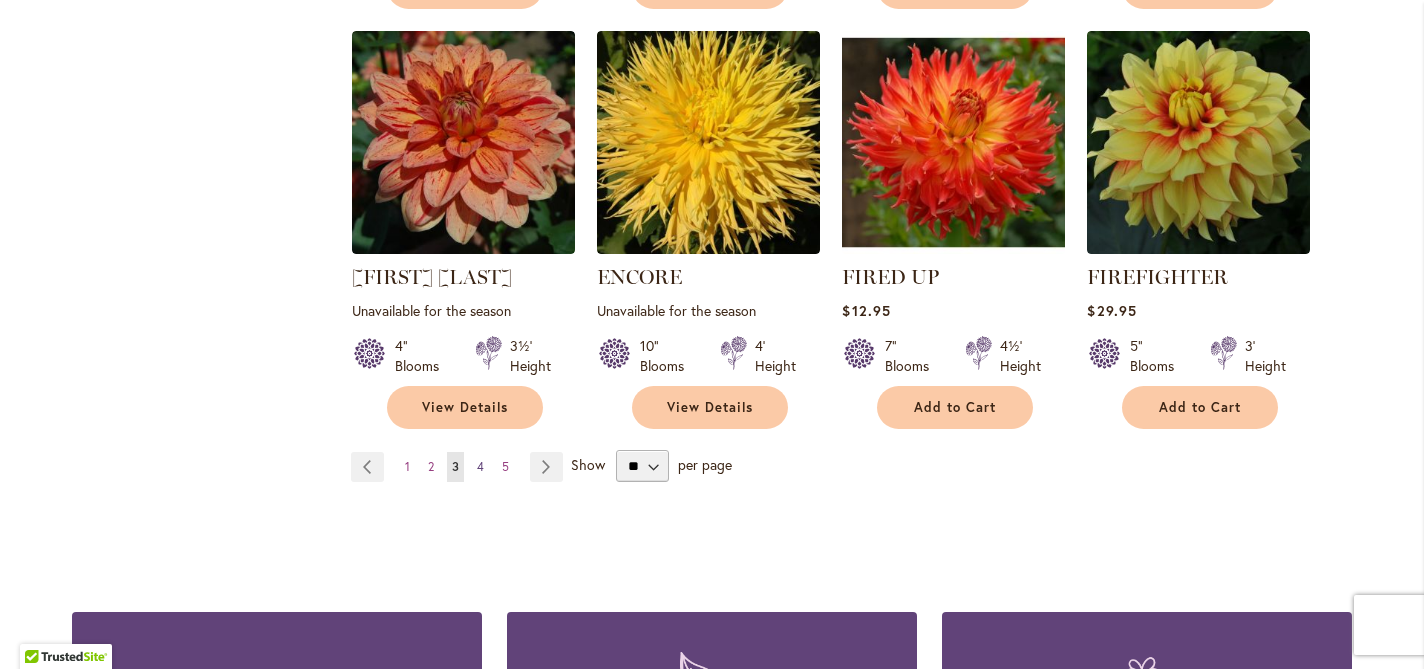 click on "4" at bounding box center [480, 466] 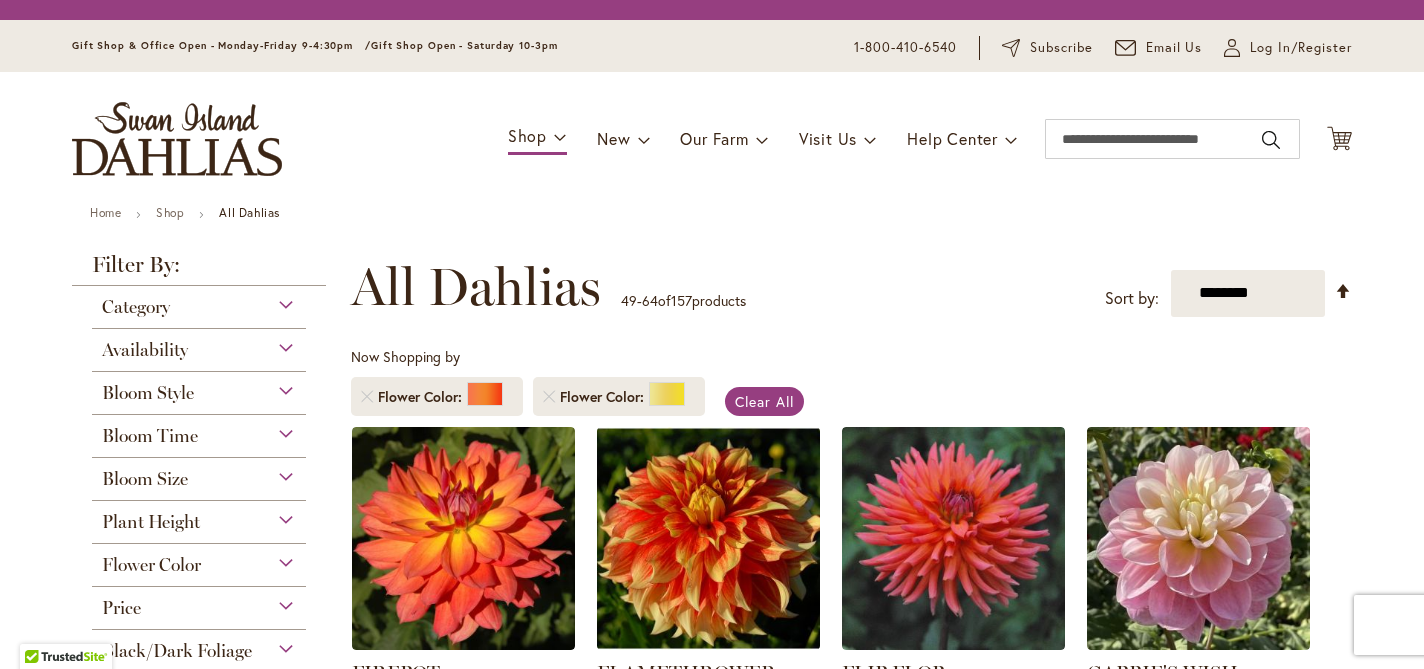 scroll, scrollTop: 0, scrollLeft: 0, axis: both 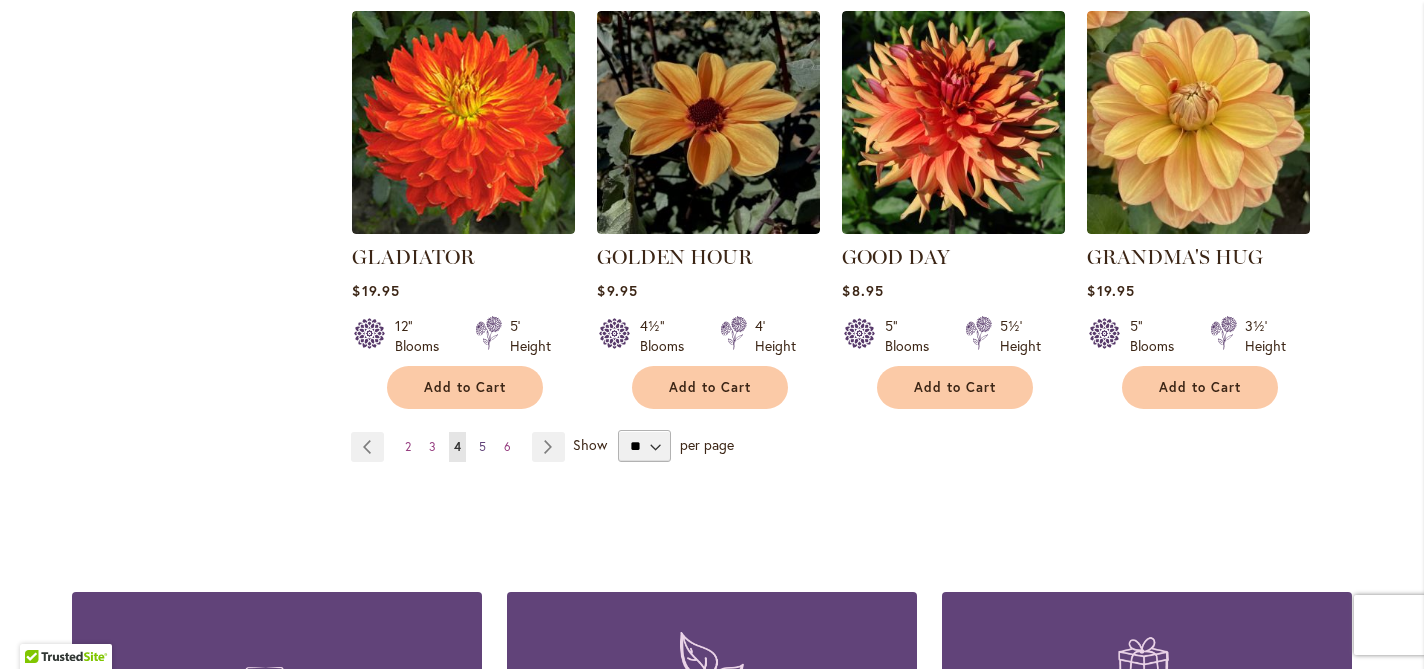 click on "Page
5" at bounding box center [482, 447] 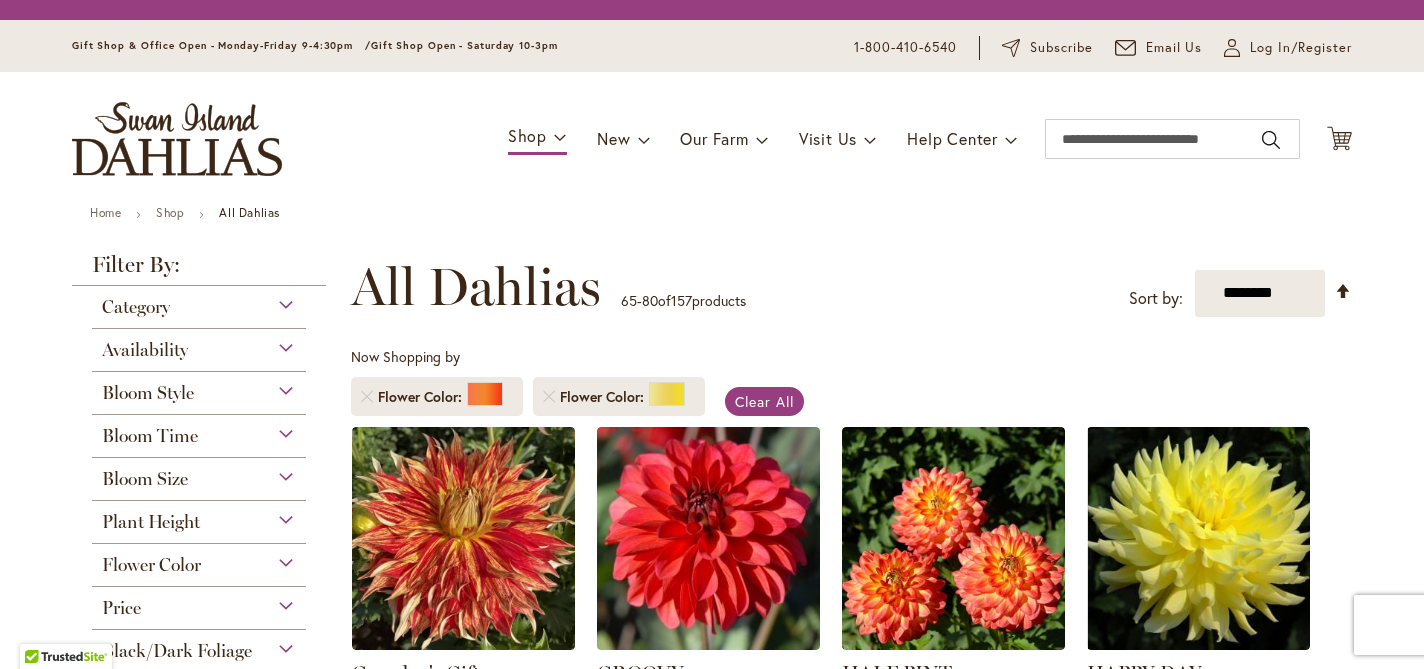 scroll, scrollTop: 0, scrollLeft: 0, axis: both 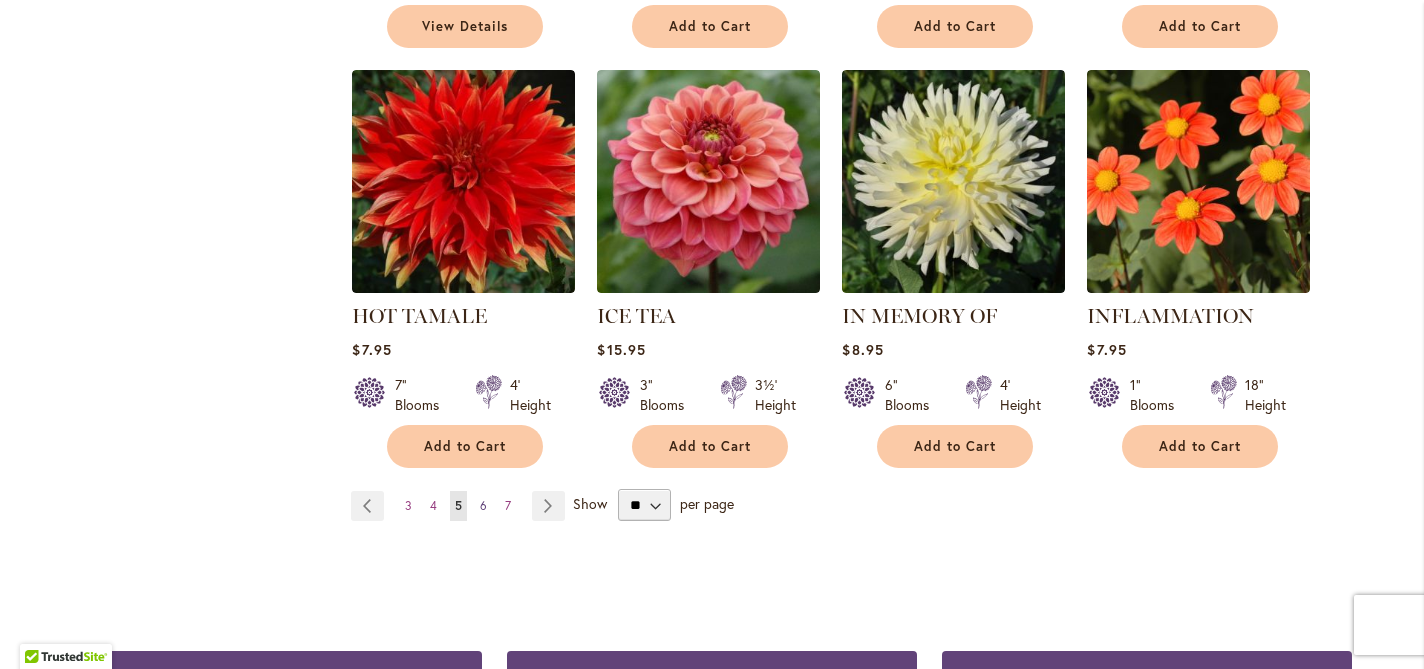 click on "6" at bounding box center (483, 505) 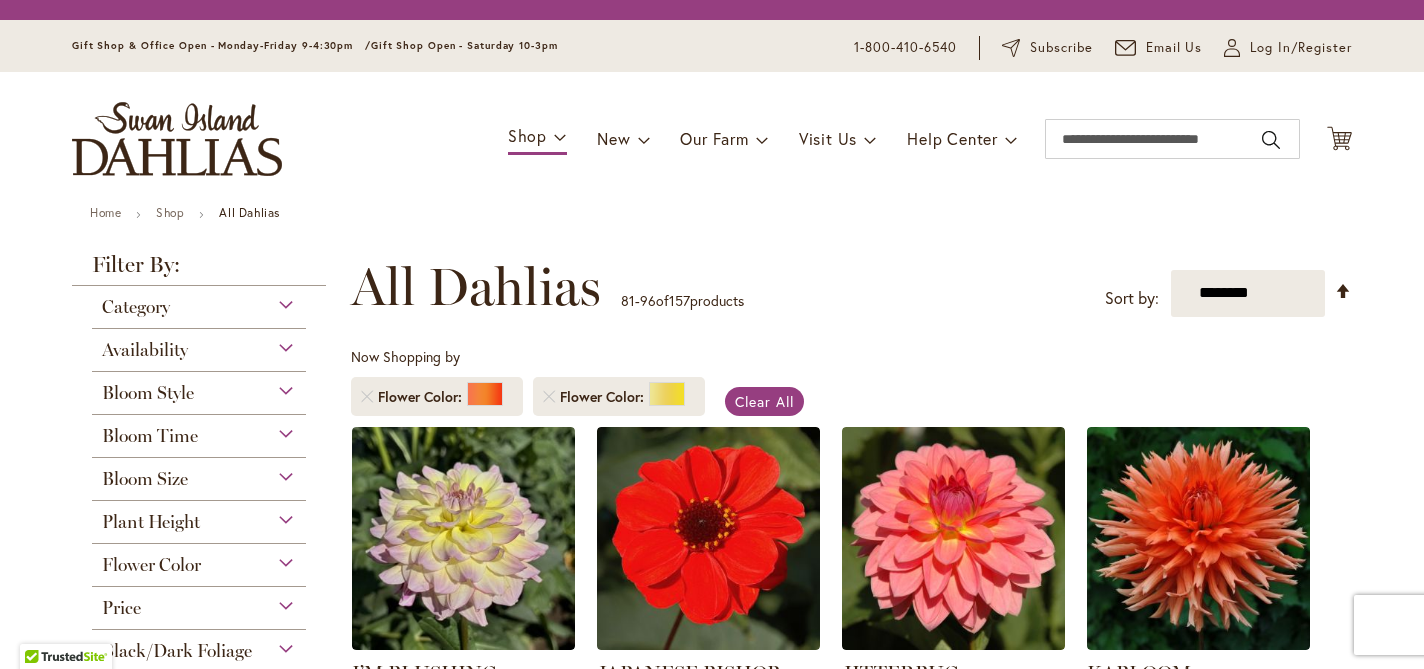 scroll, scrollTop: 0, scrollLeft: 0, axis: both 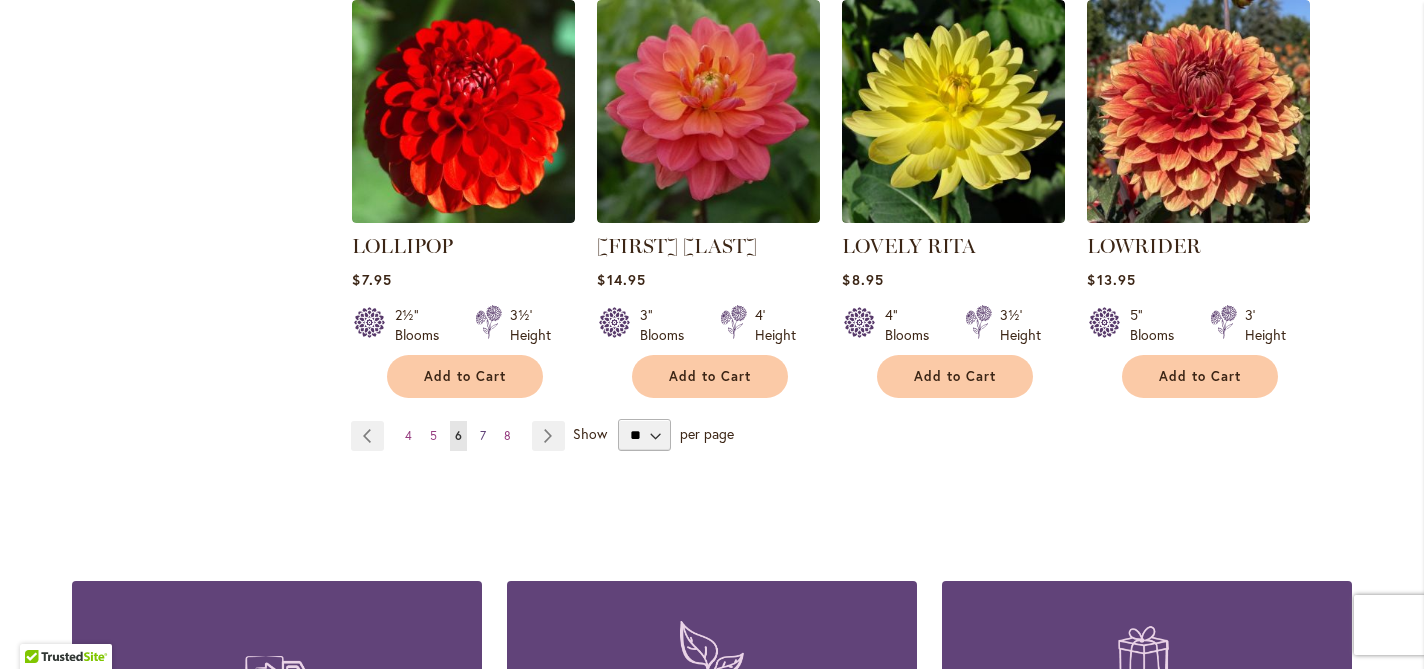 click on "7" at bounding box center [483, 435] 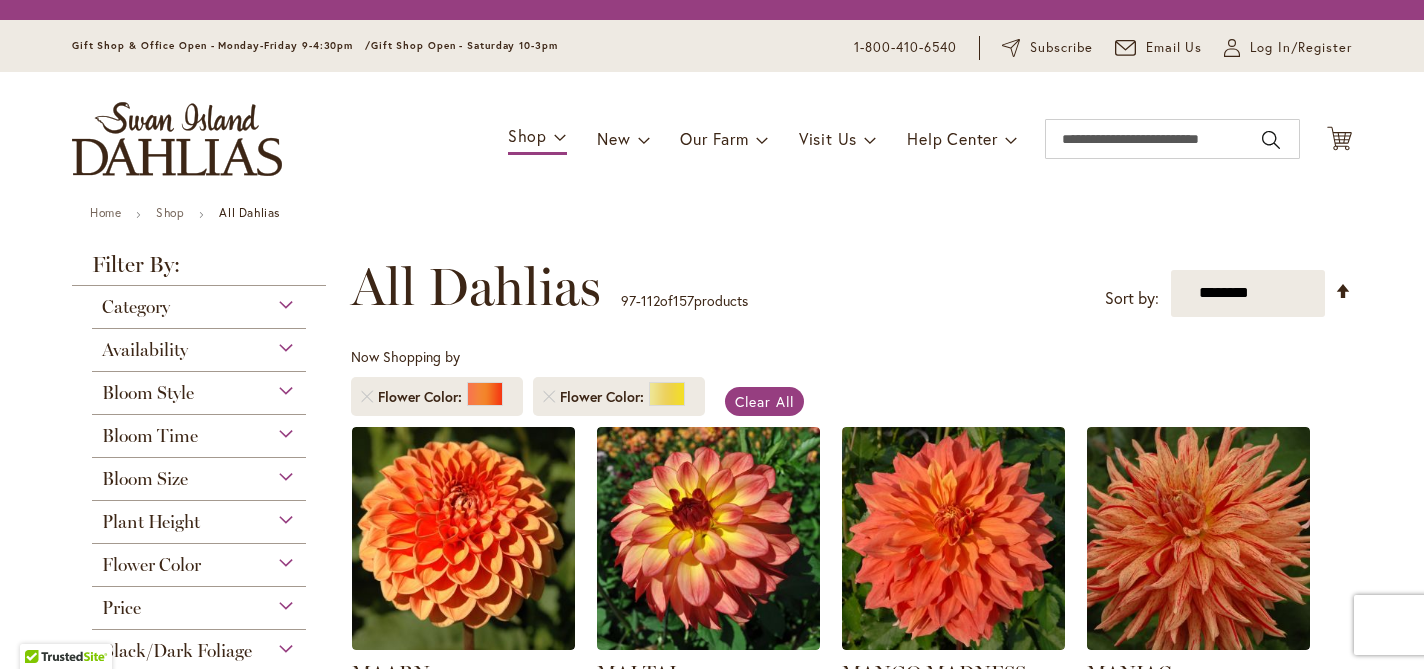 scroll, scrollTop: 0, scrollLeft: 0, axis: both 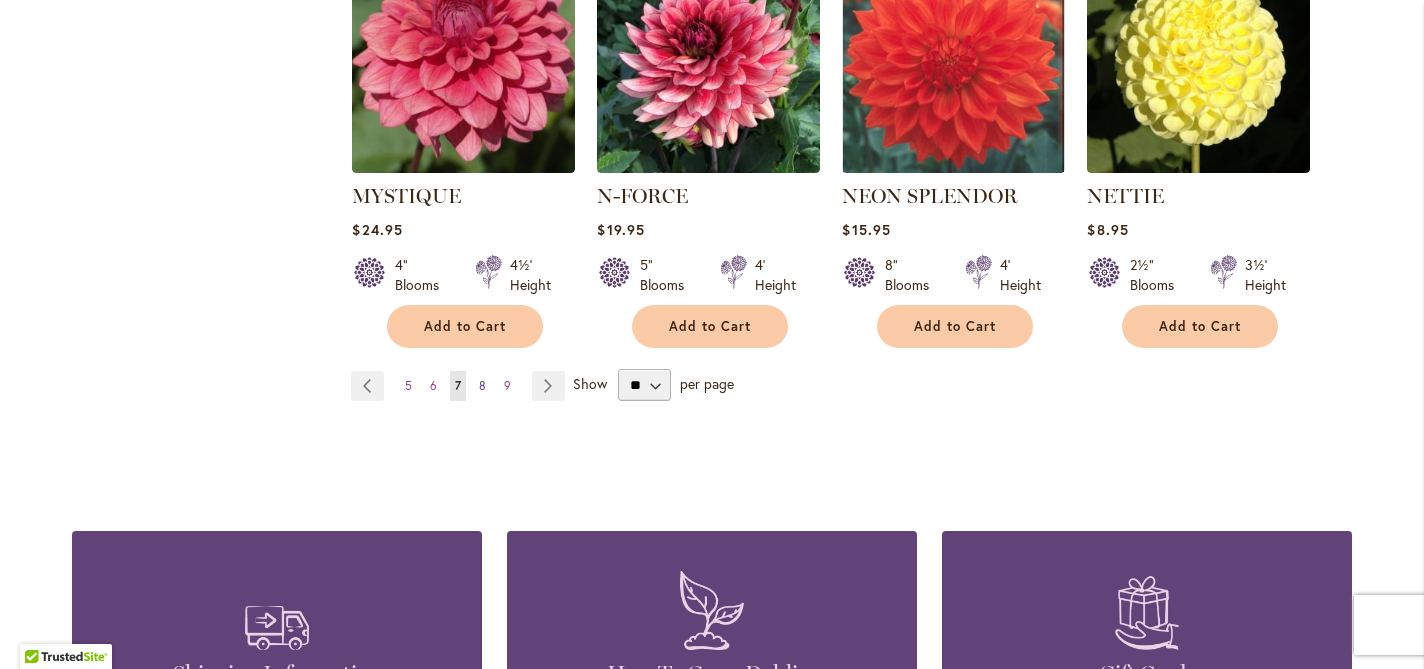 click on "8" at bounding box center (482, 385) 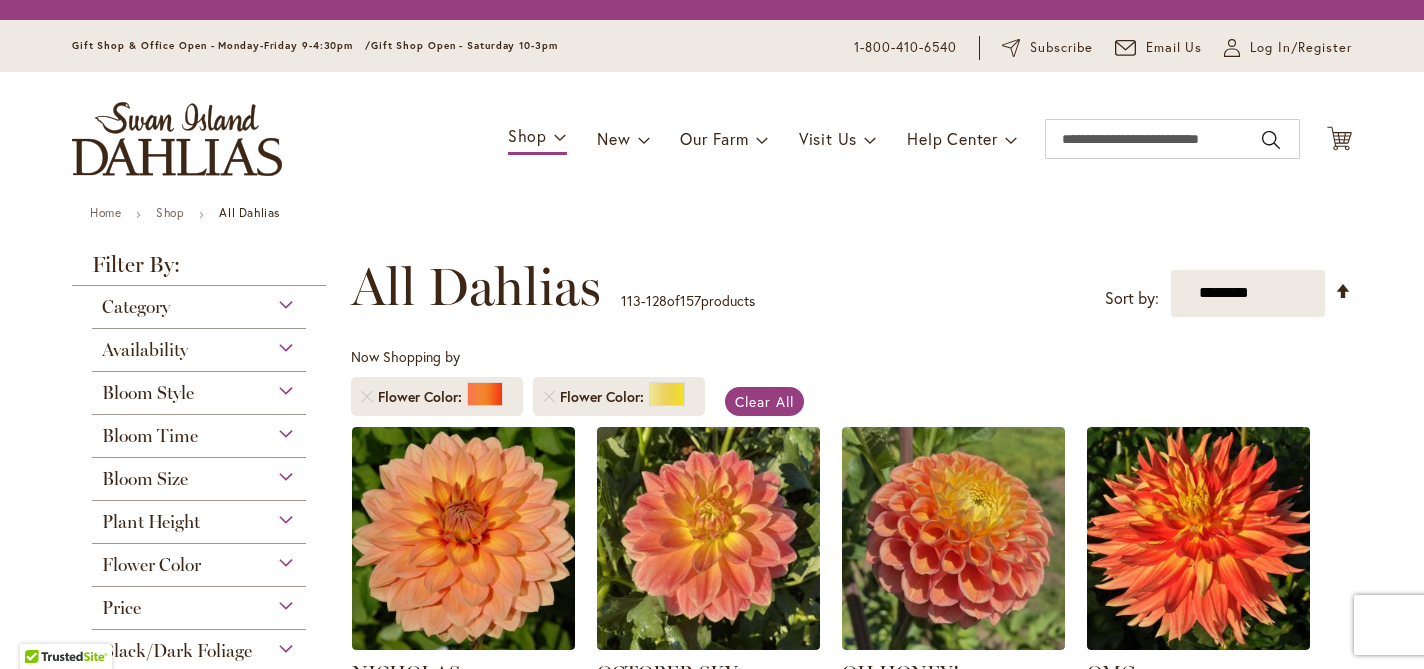 scroll, scrollTop: 0, scrollLeft: 0, axis: both 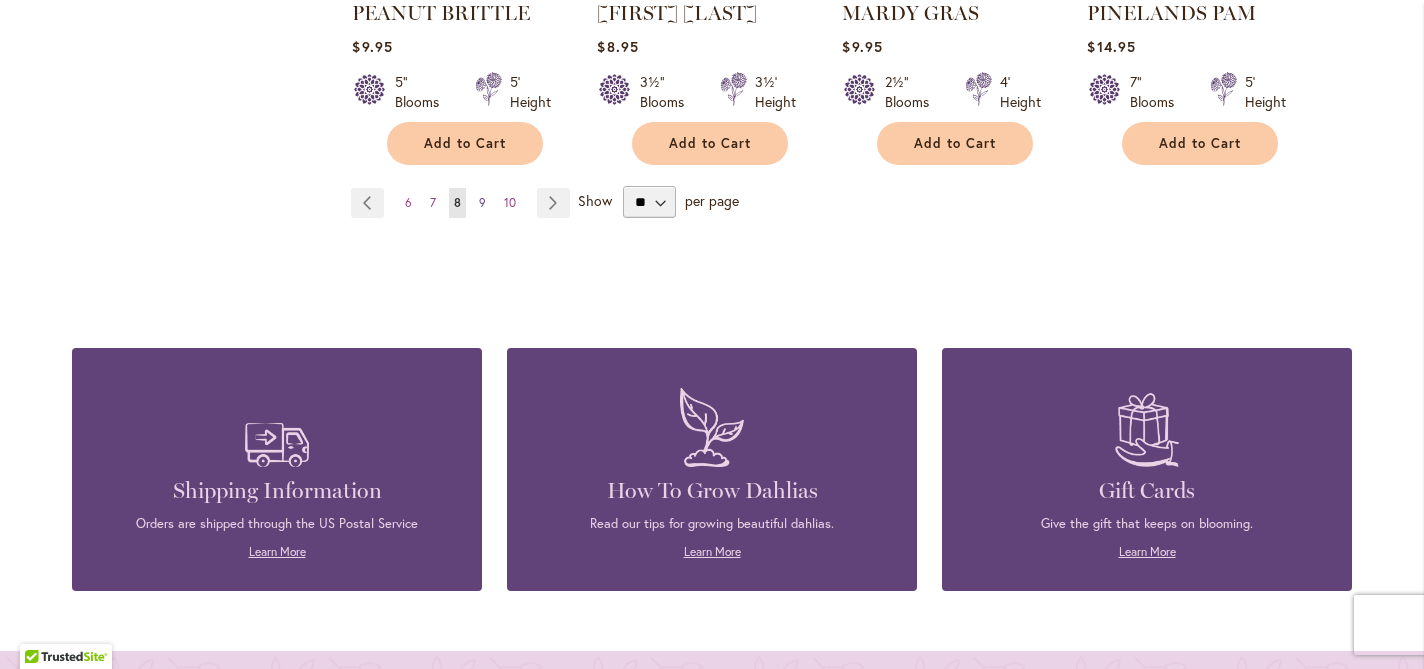 click on "9" at bounding box center (482, 202) 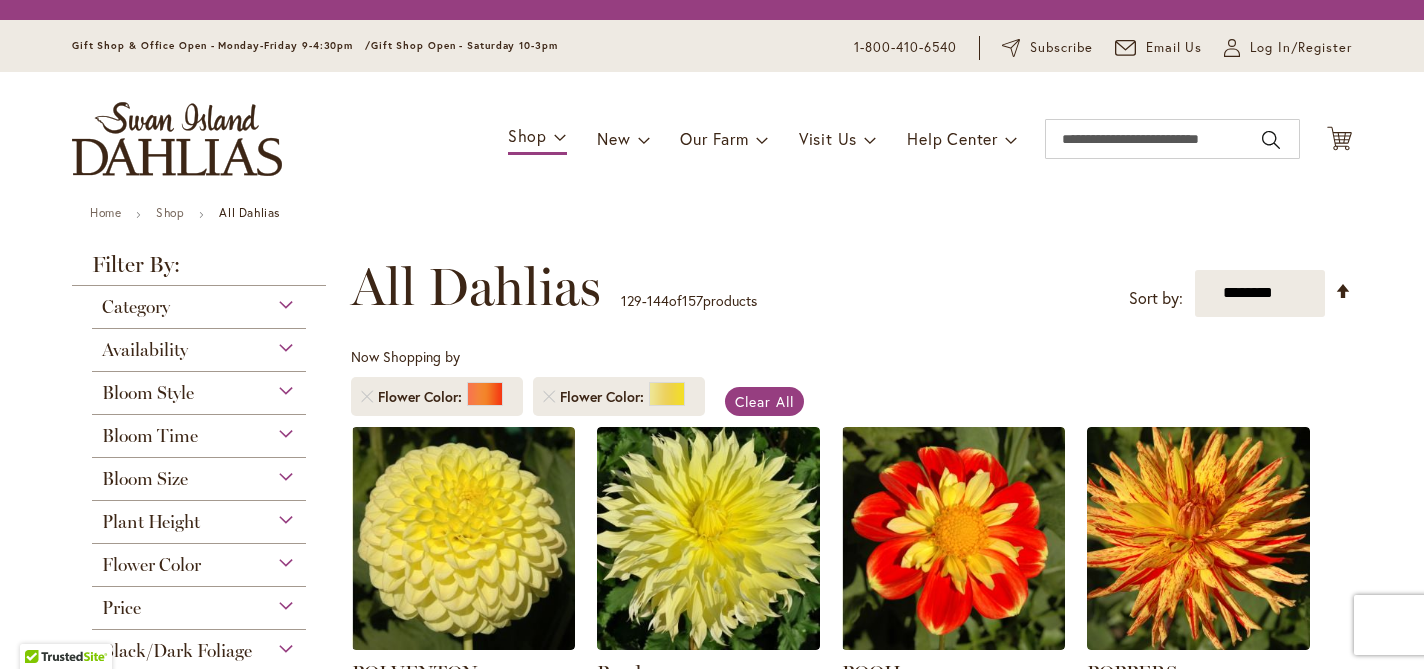 scroll, scrollTop: 0, scrollLeft: 0, axis: both 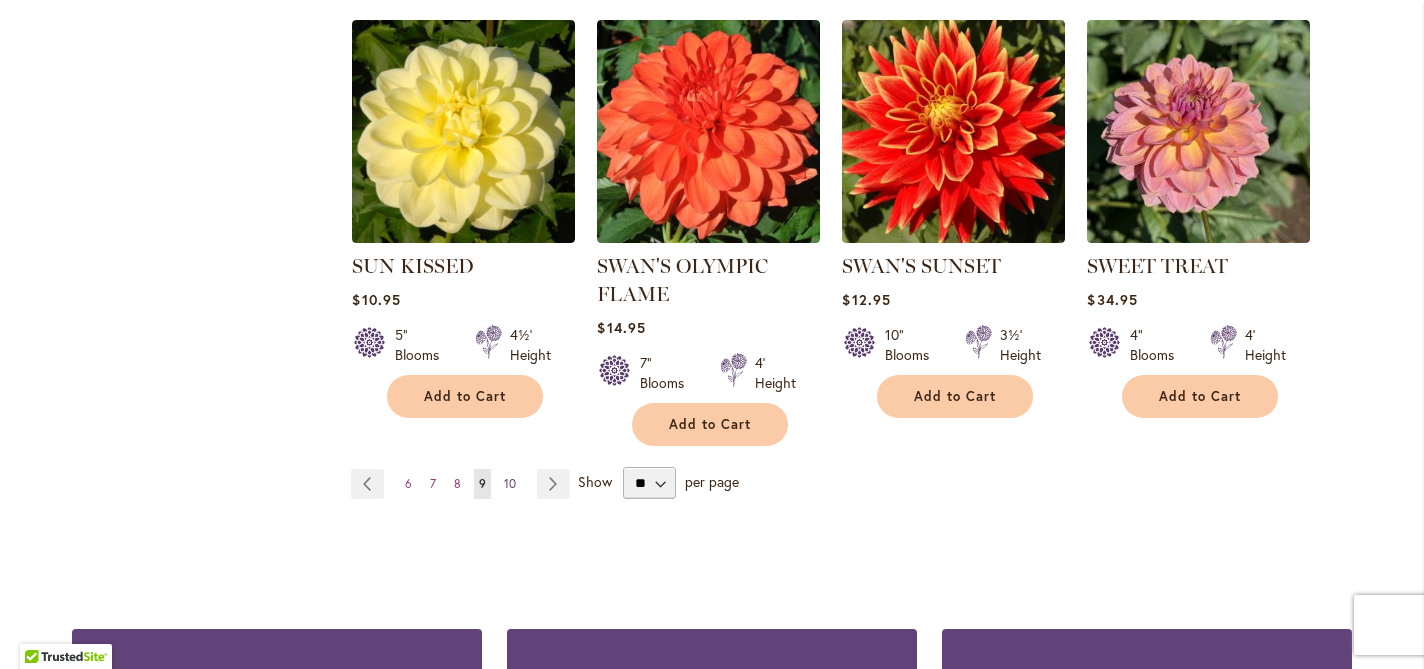 click on "10" at bounding box center [510, 483] 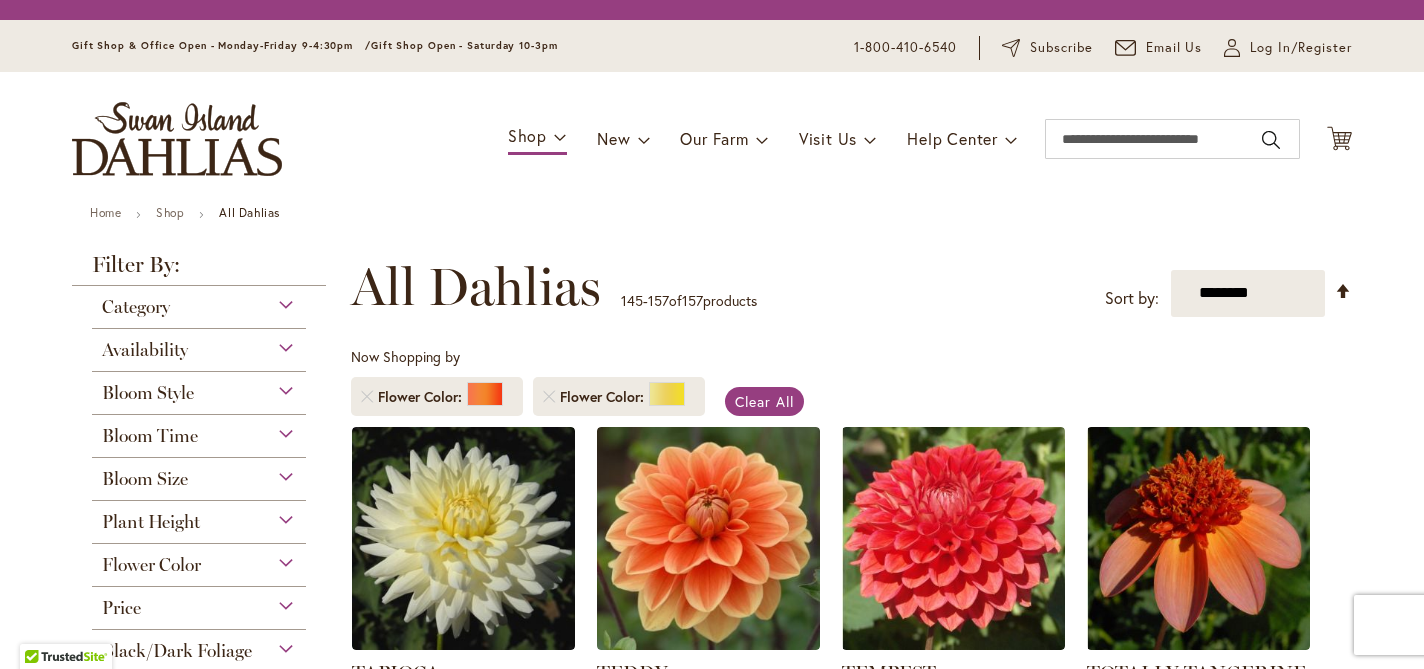 scroll, scrollTop: 0, scrollLeft: 0, axis: both 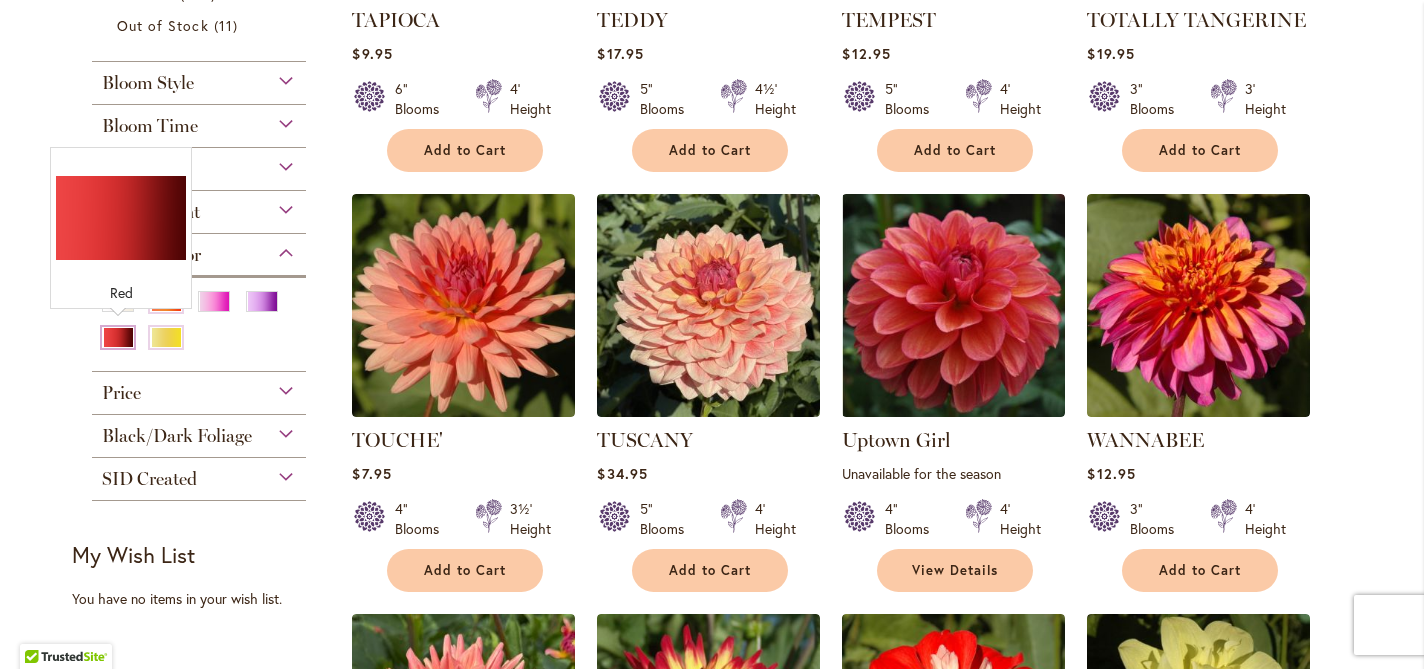 click at bounding box center [118, 337] 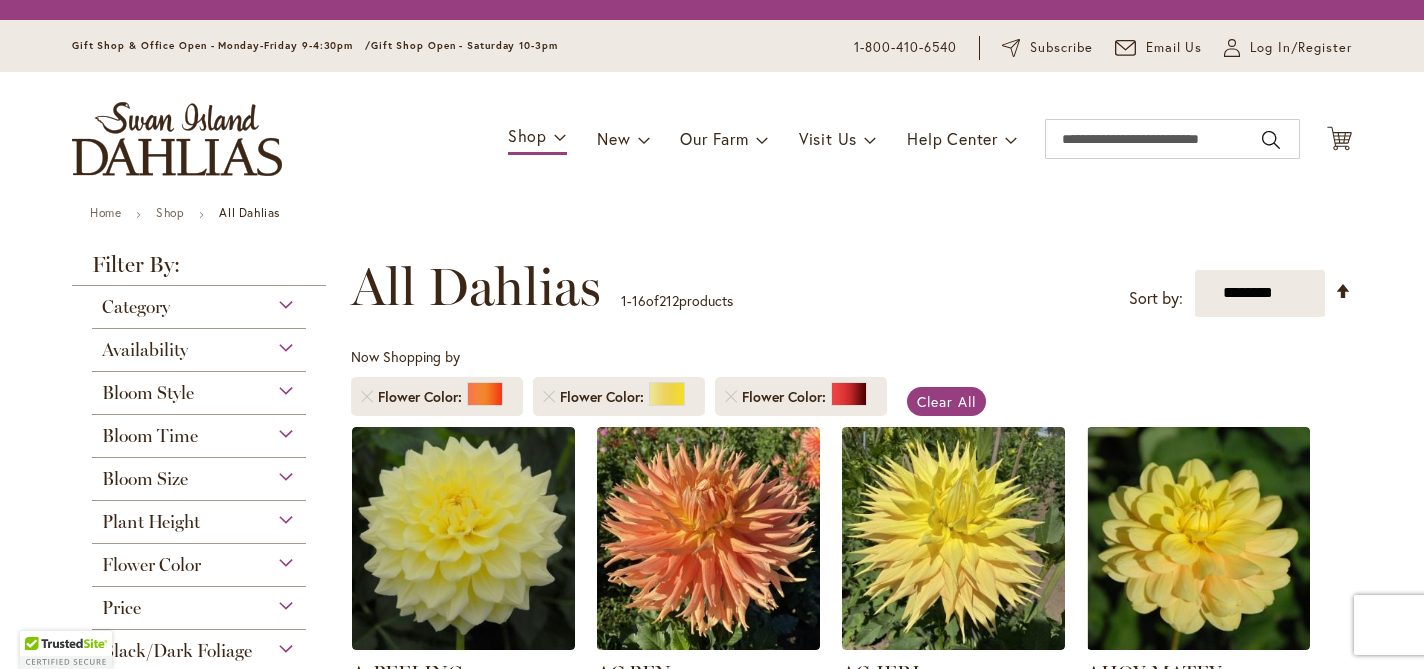 scroll, scrollTop: 0, scrollLeft: 0, axis: both 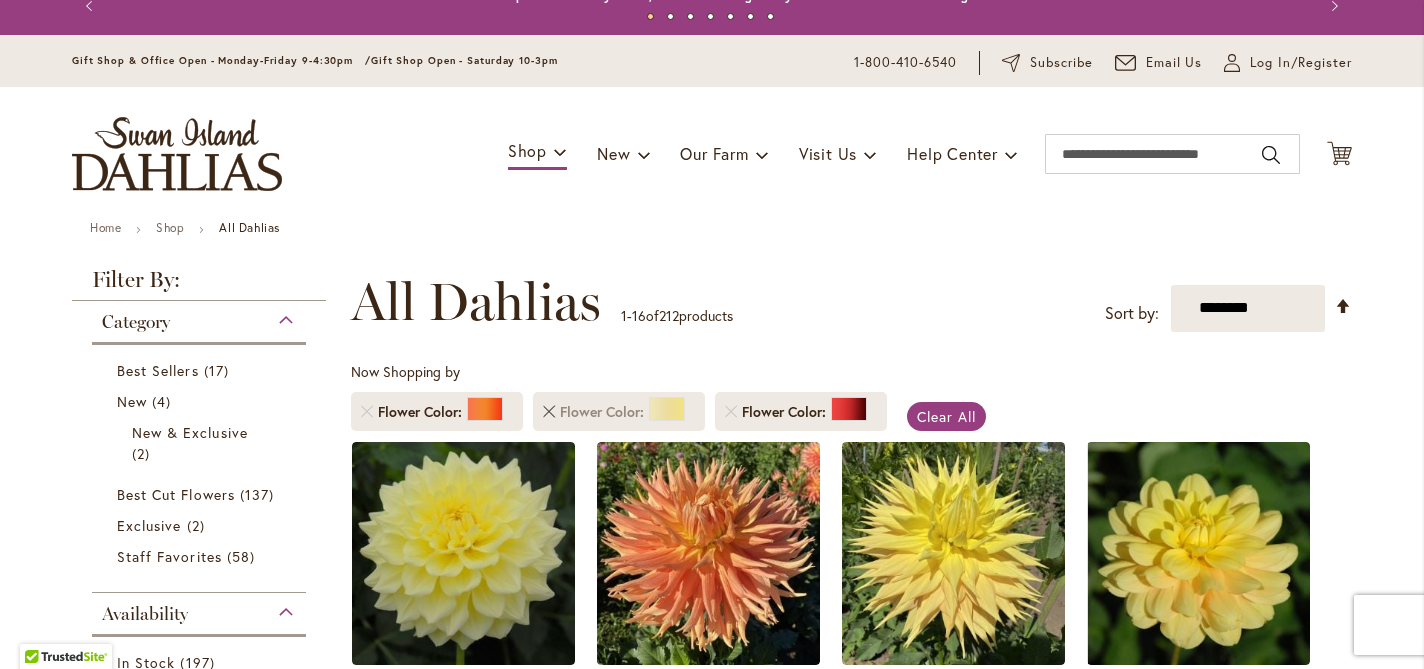 click at bounding box center [549, 412] 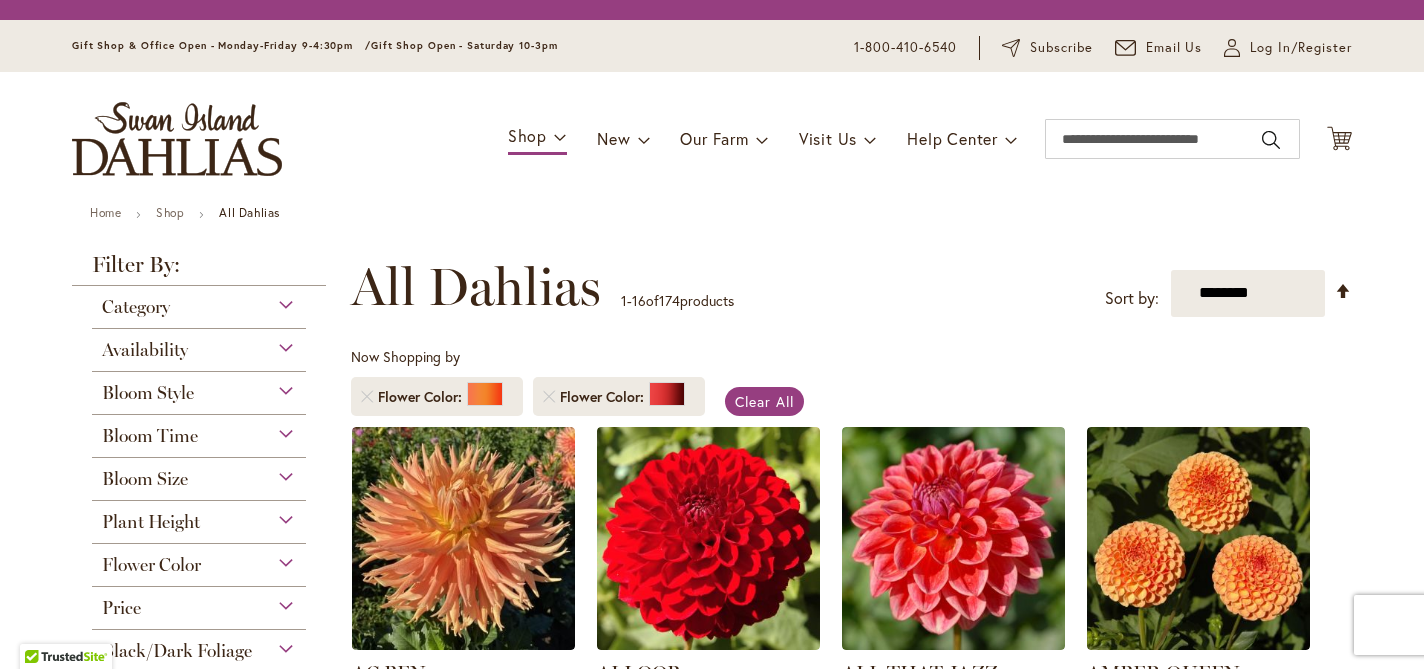 scroll, scrollTop: 0, scrollLeft: 0, axis: both 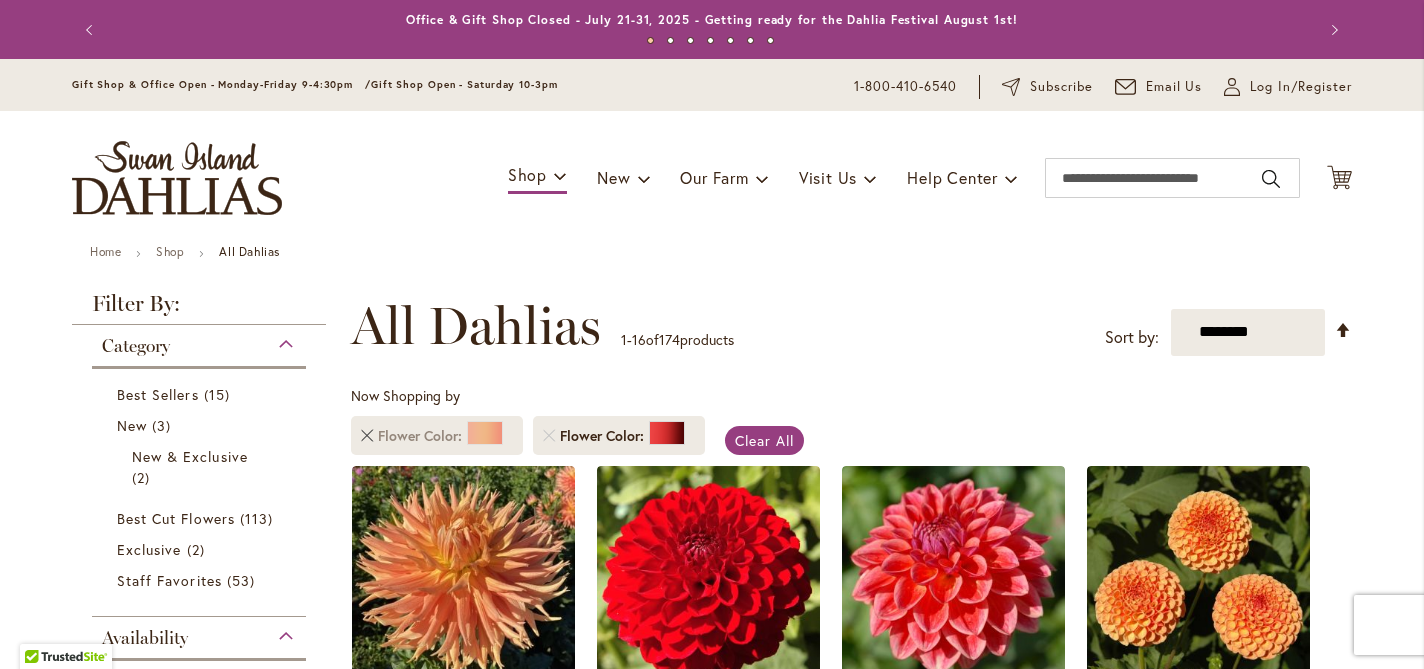 click at bounding box center [367, 436] 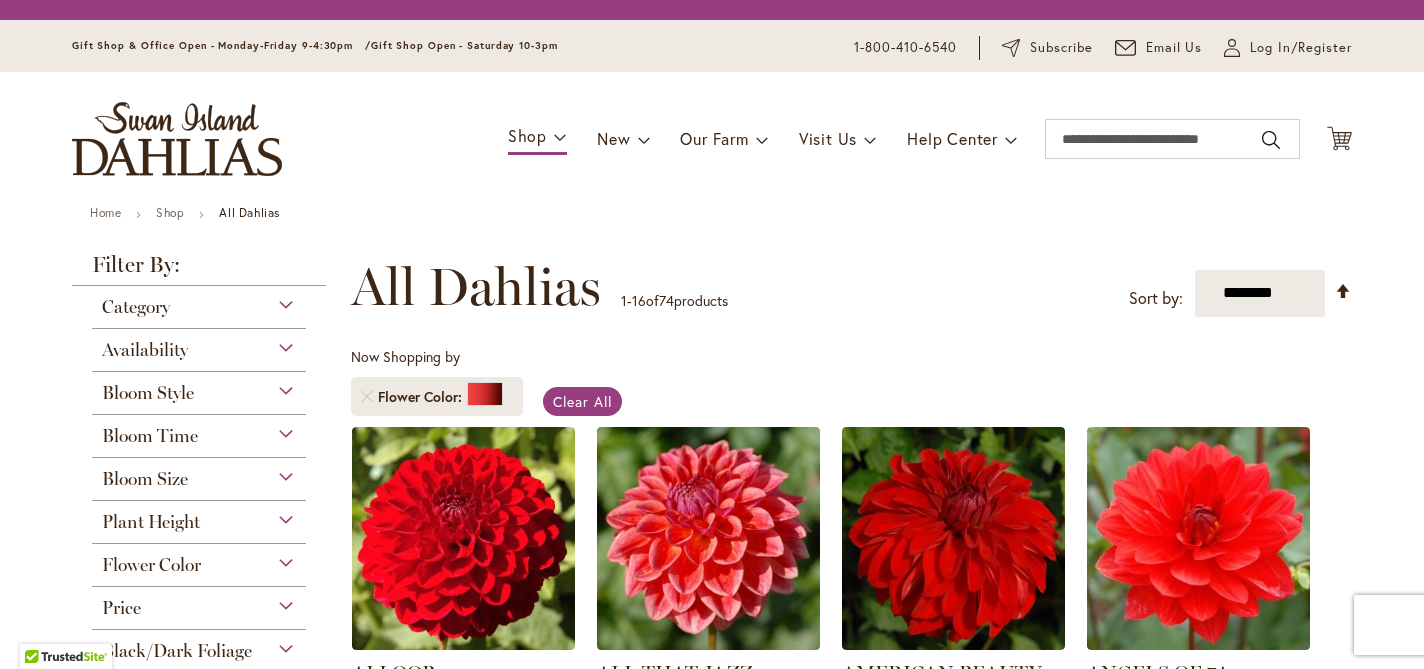 scroll, scrollTop: 0, scrollLeft: 0, axis: both 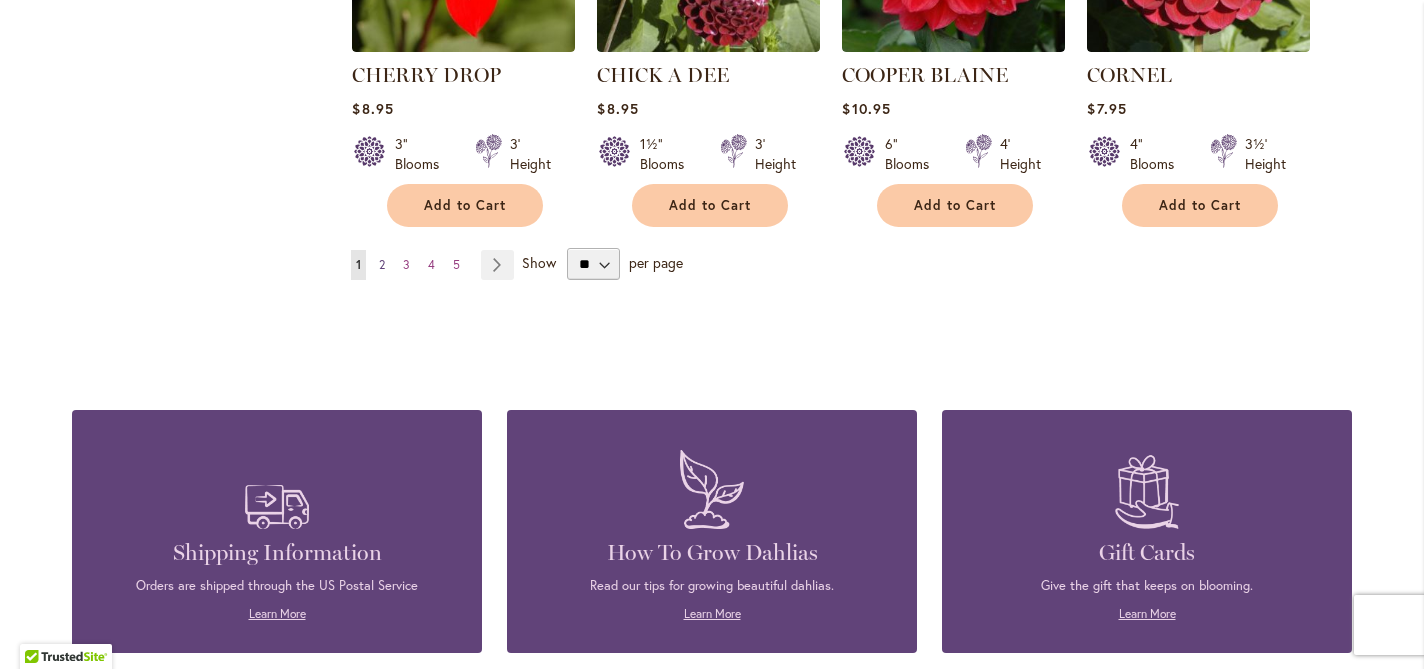 click on "Page
2" at bounding box center (382, 265) 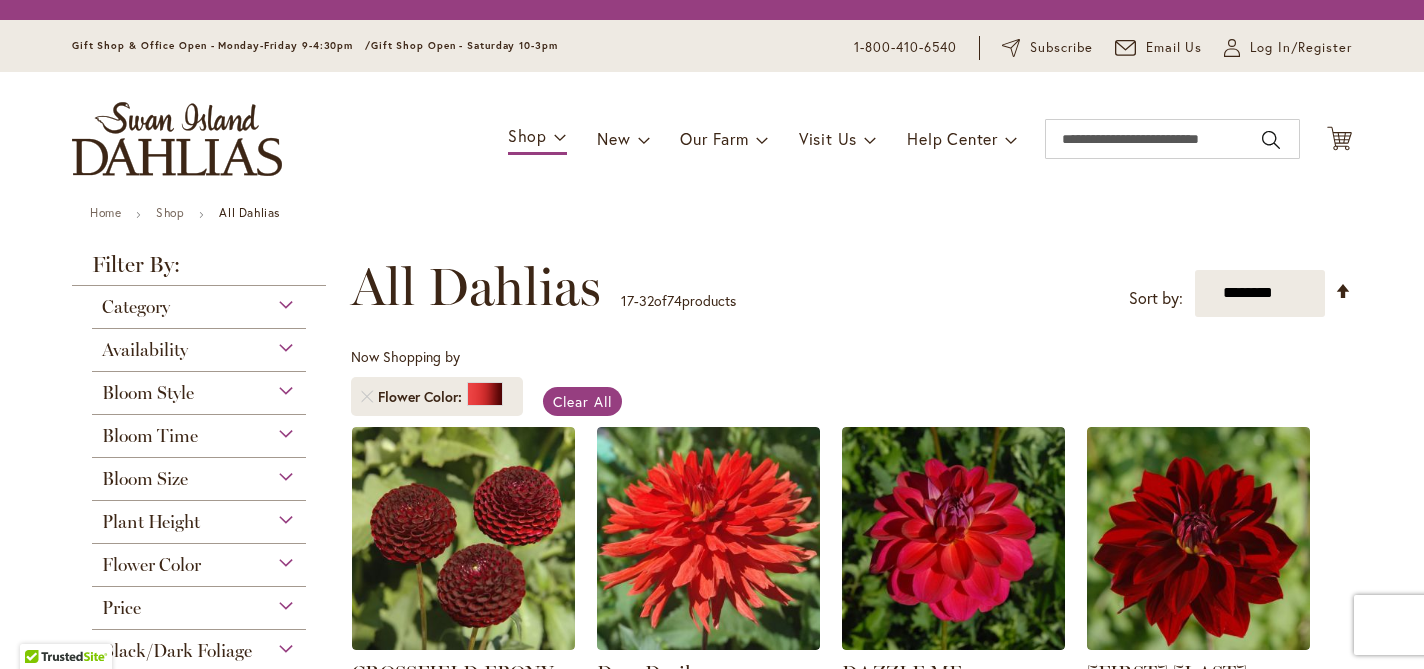 scroll, scrollTop: 0, scrollLeft: 0, axis: both 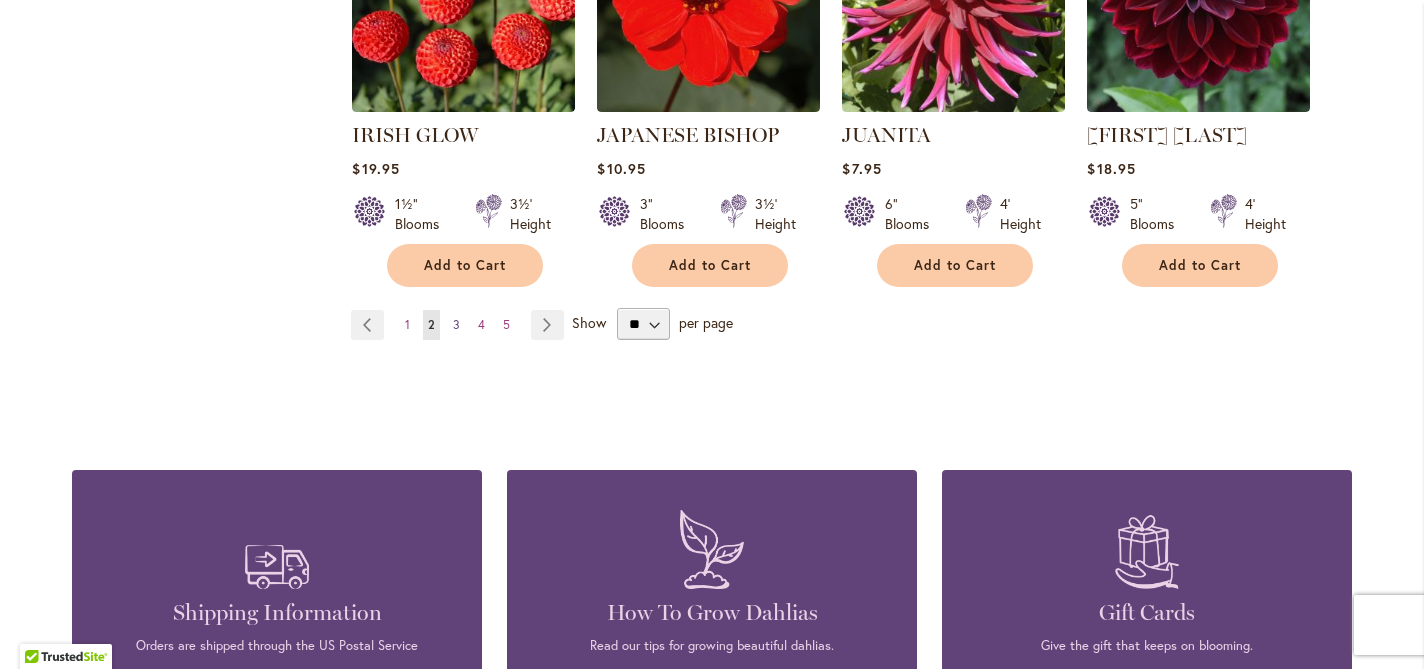 click on "3" at bounding box center [456, 324] 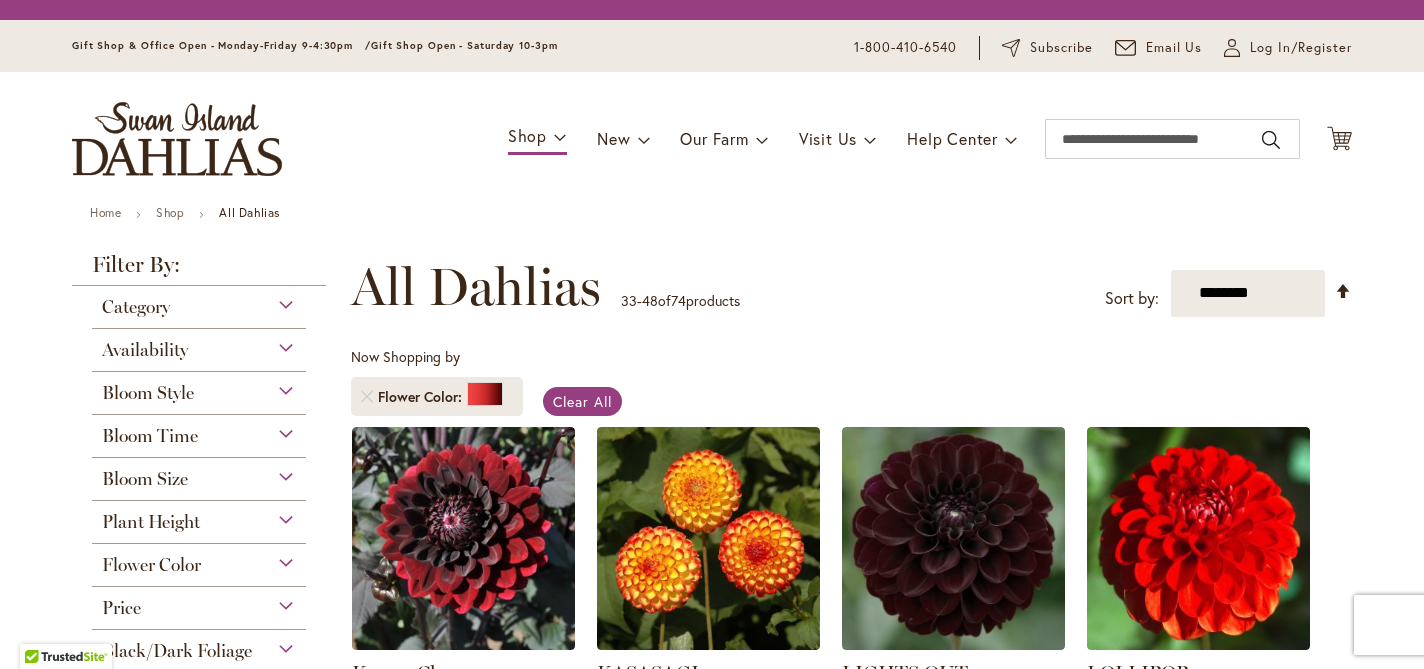 scroll, scrollTop: 0, scrollLeft: 0, axis: both 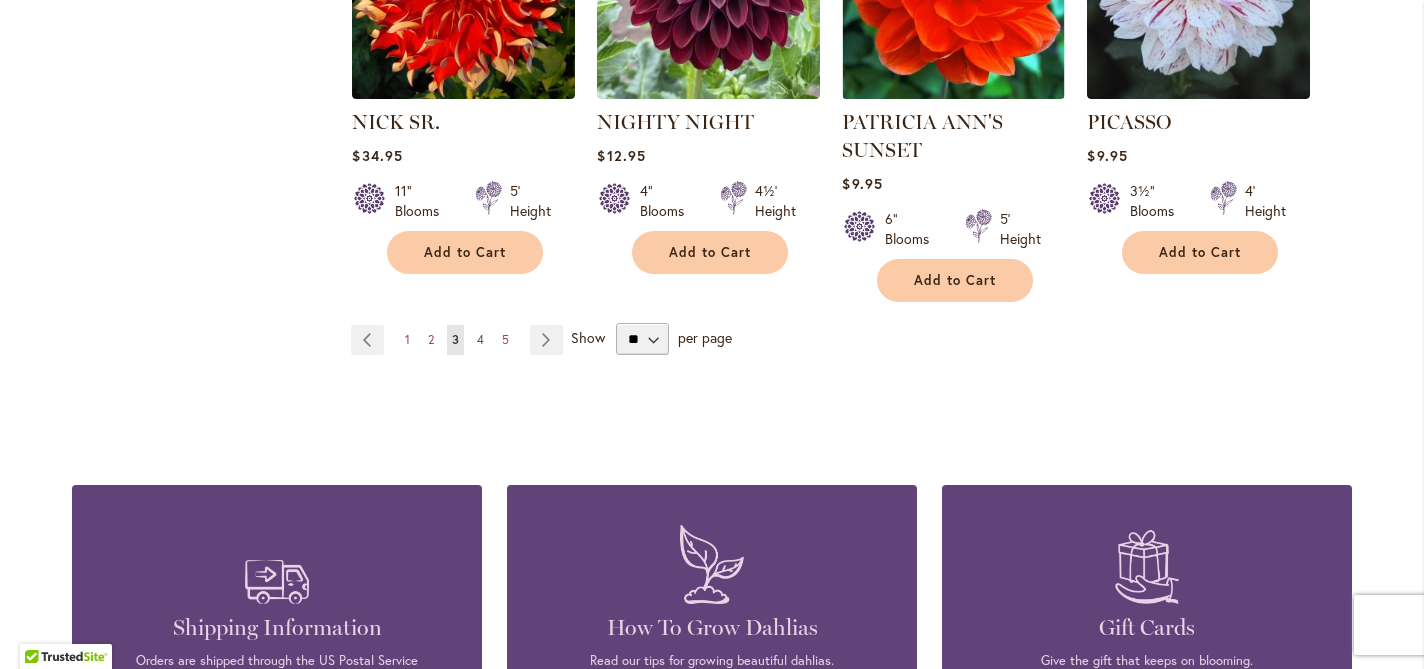 click on "4" at bounding box center [480, 339] 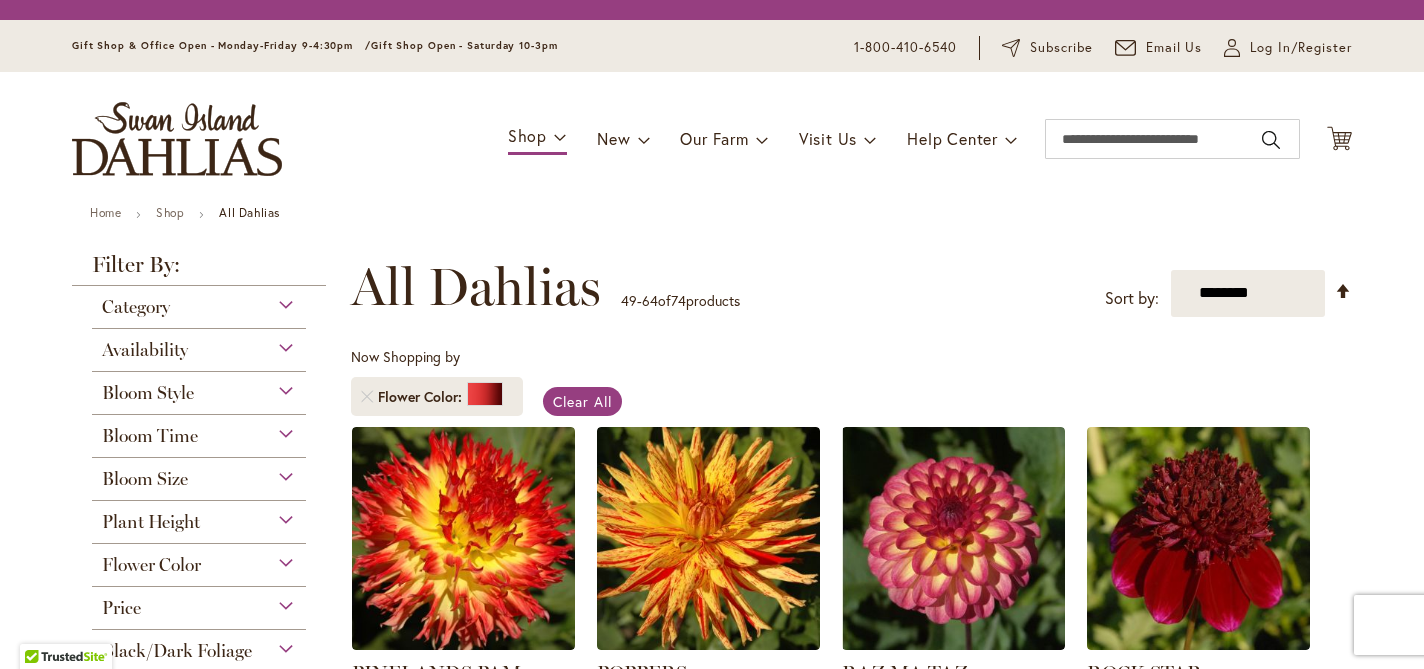 scroll, scrollTop: 0, scrollLeft: 0, axis: both 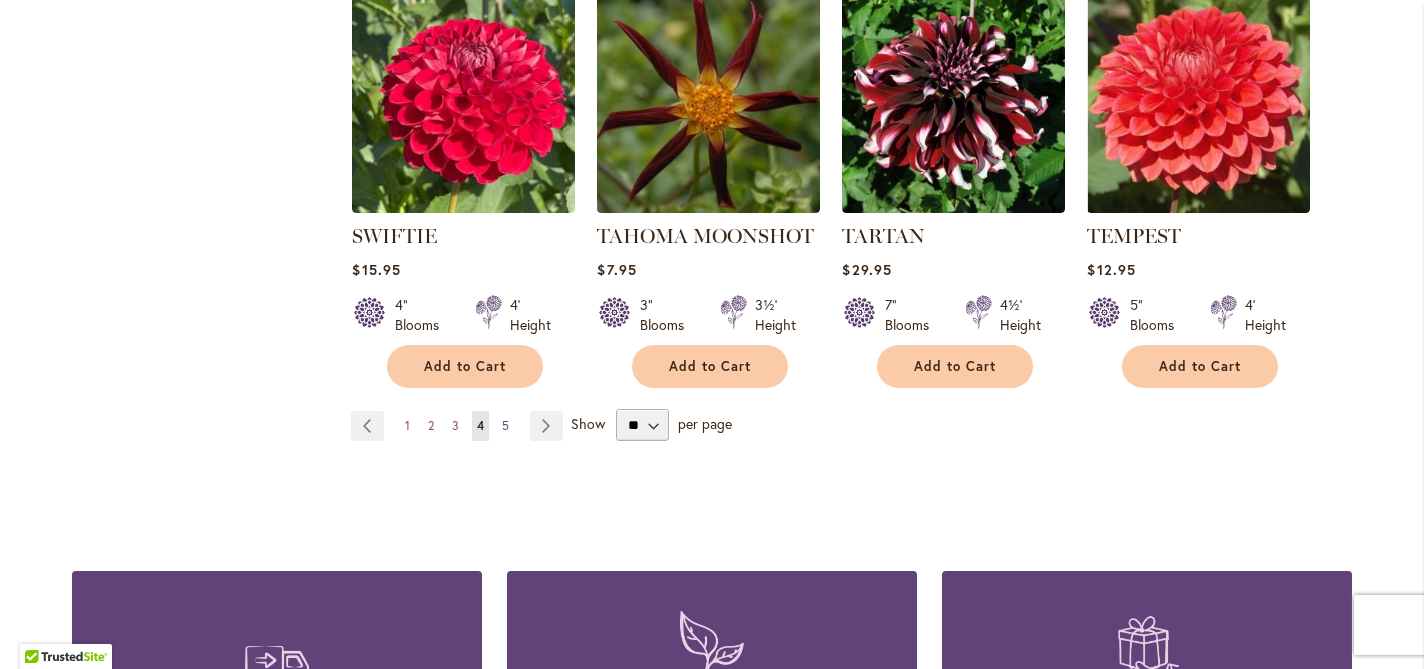 click on "5" at bounding box center [505, 425] 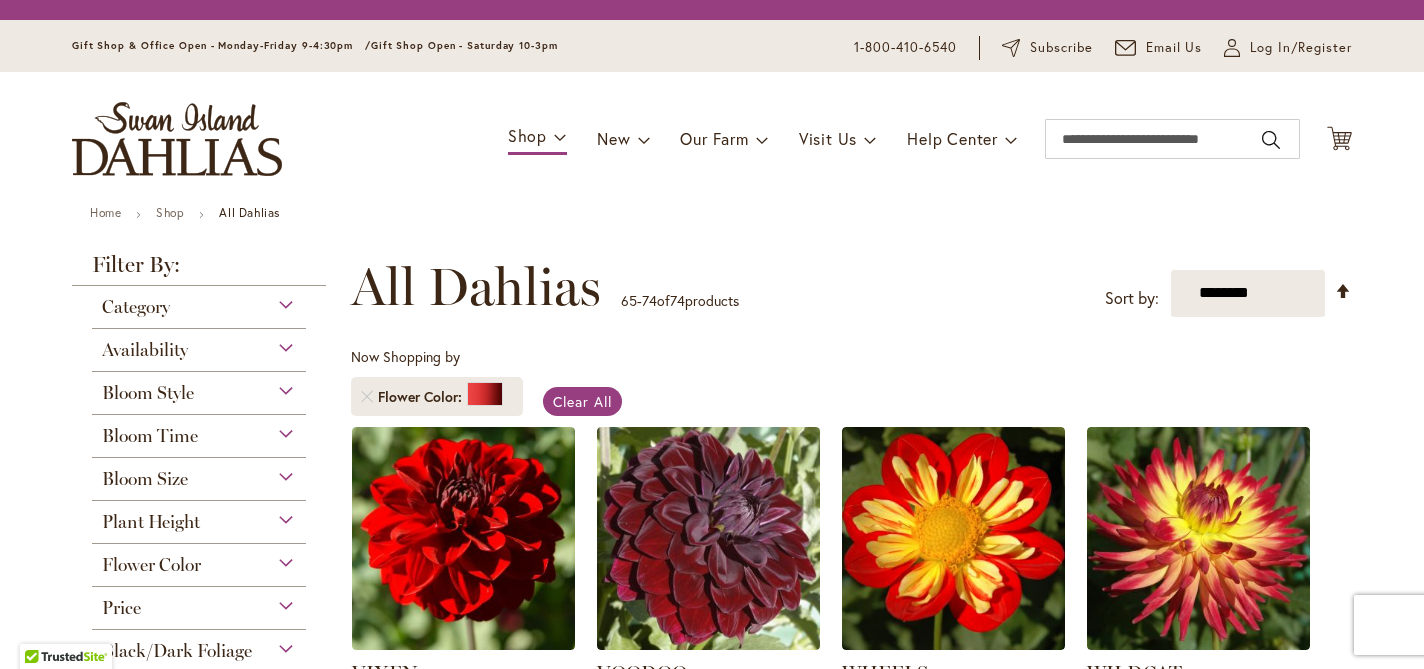 scroll, scrollTop: 0, scrollLeft: 0, axis: both 